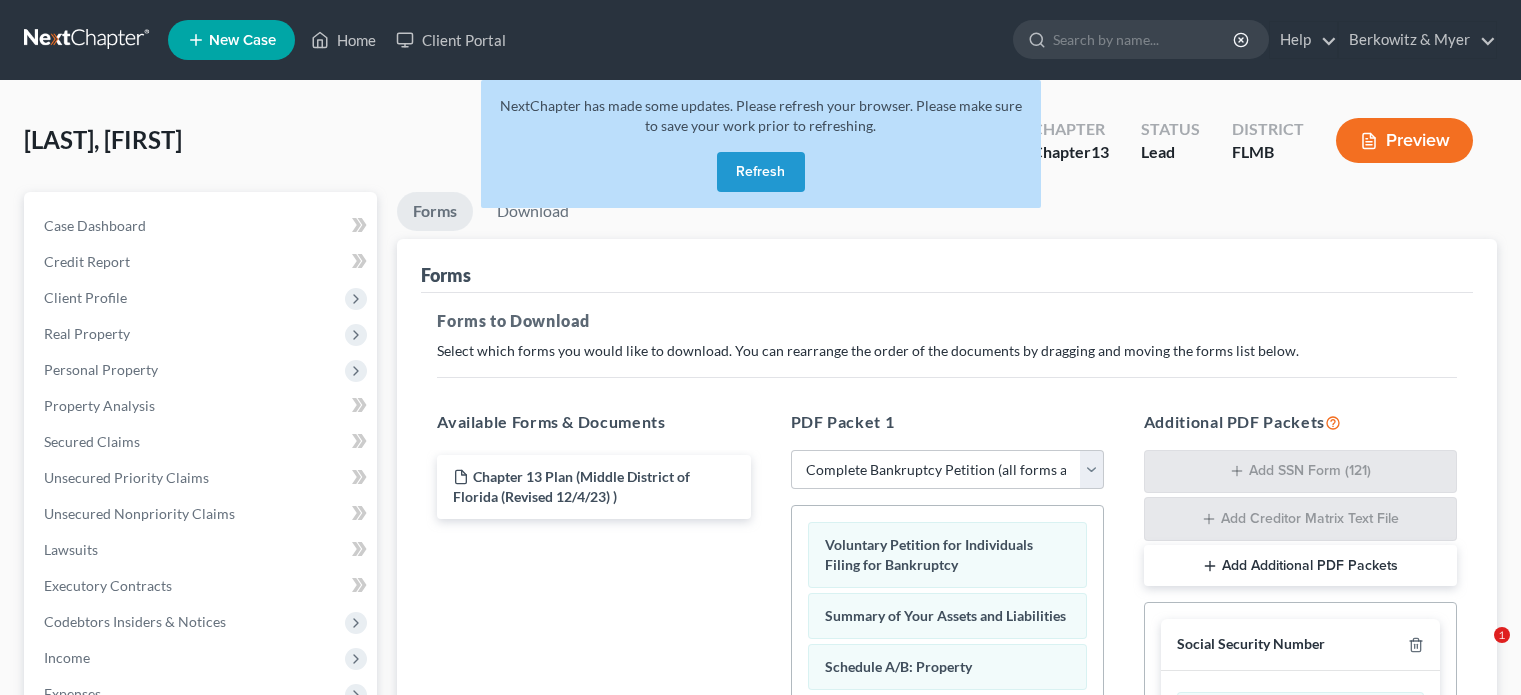 select on "0" 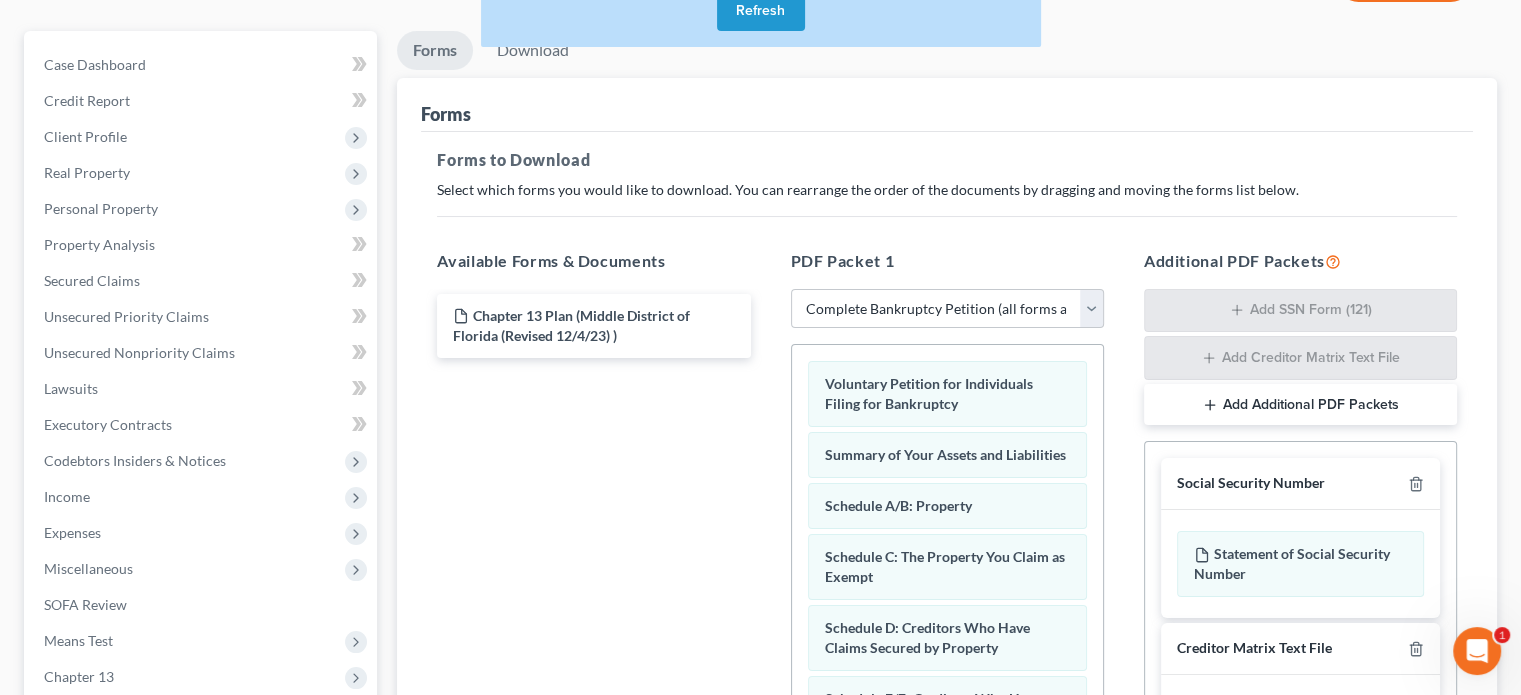 scroll, scrollTop: 0, scrollLeft: 0, axis: both 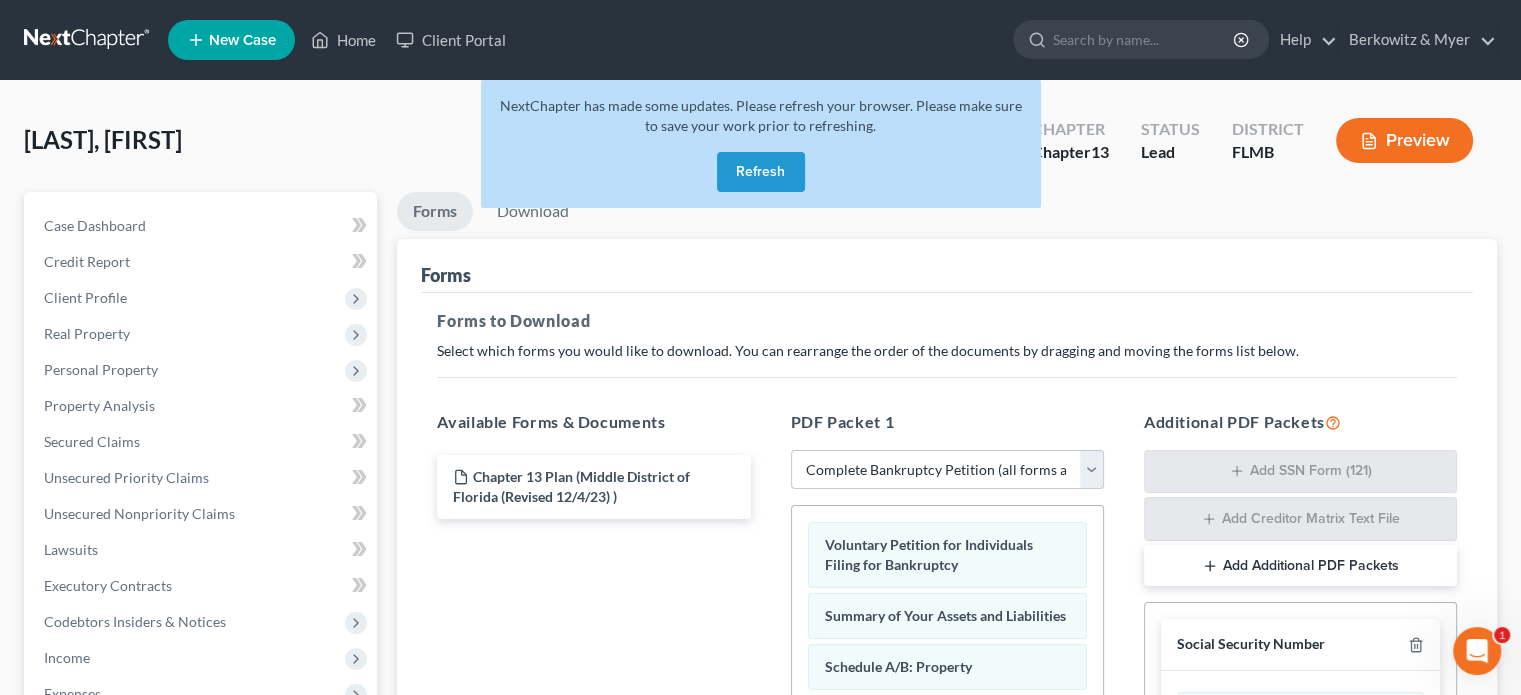 click on "New Case" at bounding box center (242, 40) 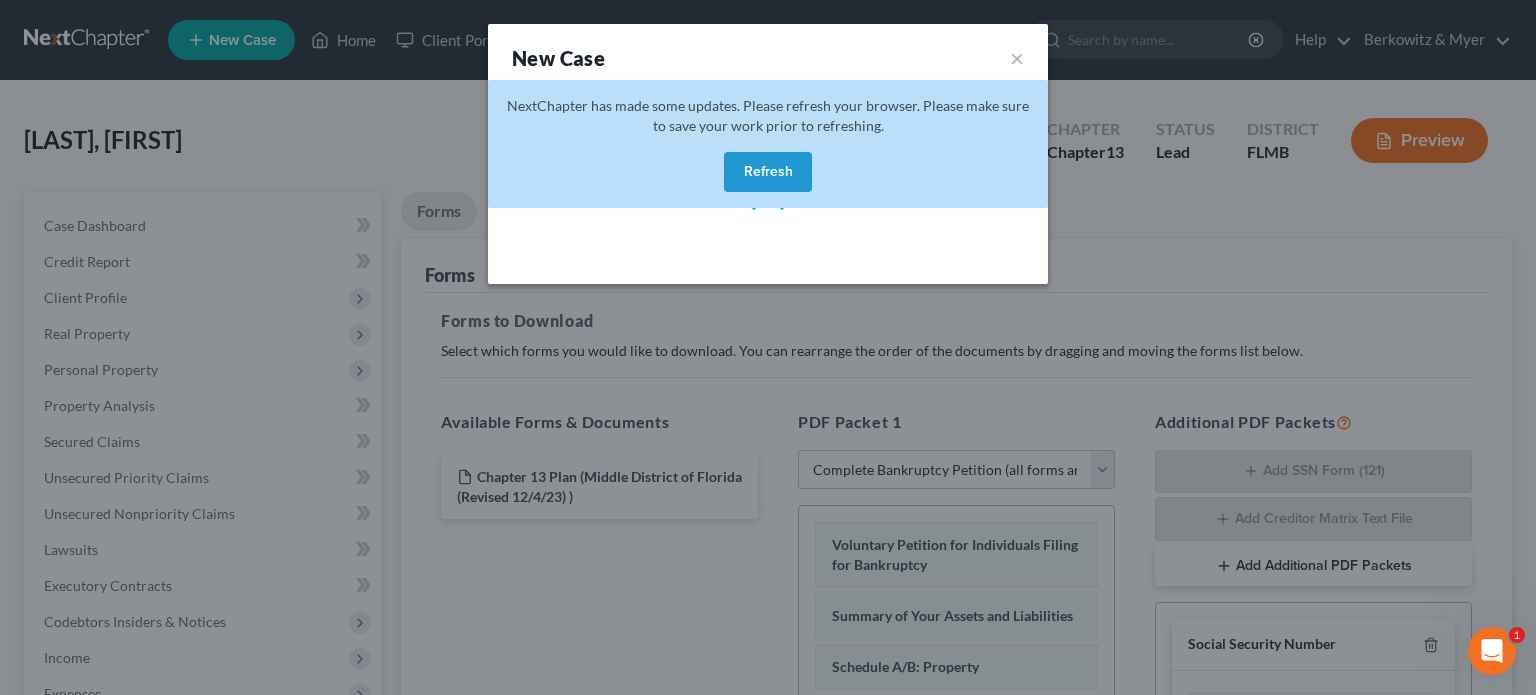 select on "15" 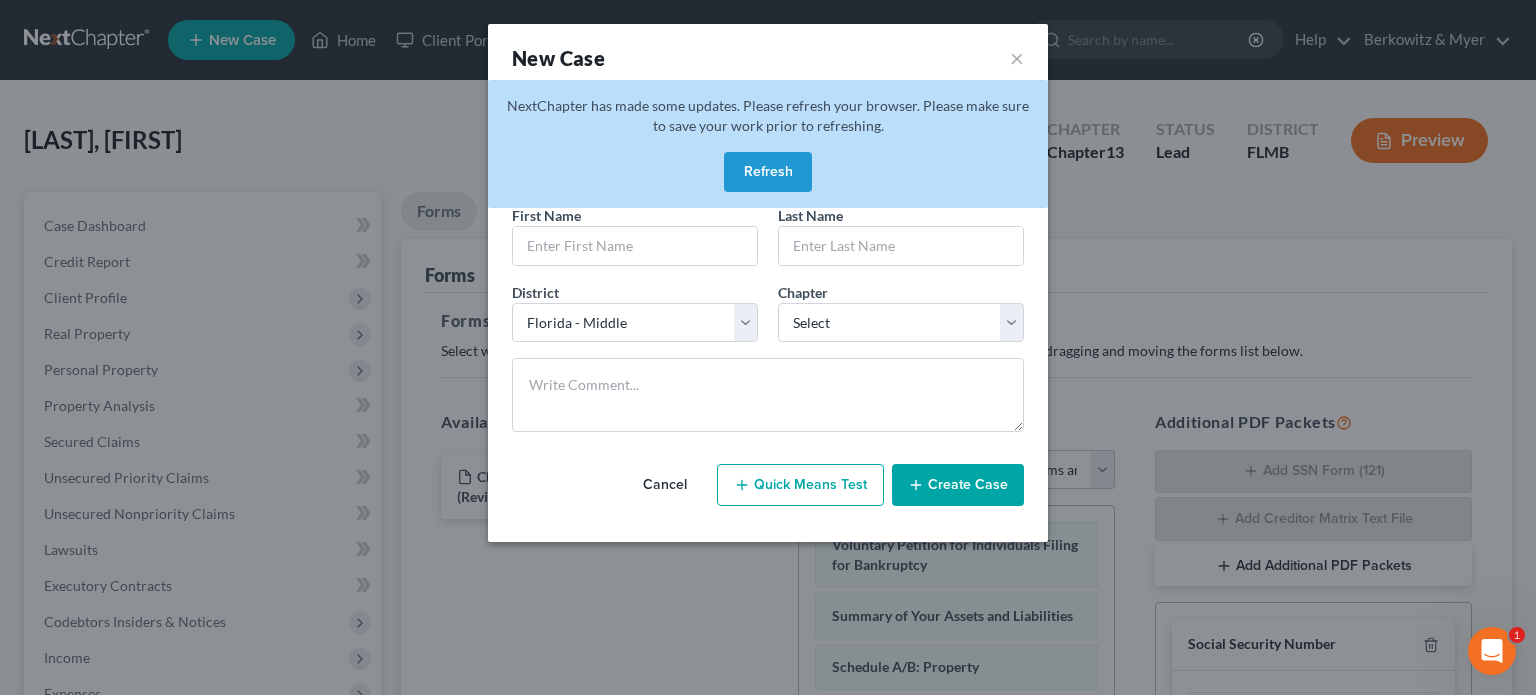 click on "Refresh" at bounding box center (768, 172) 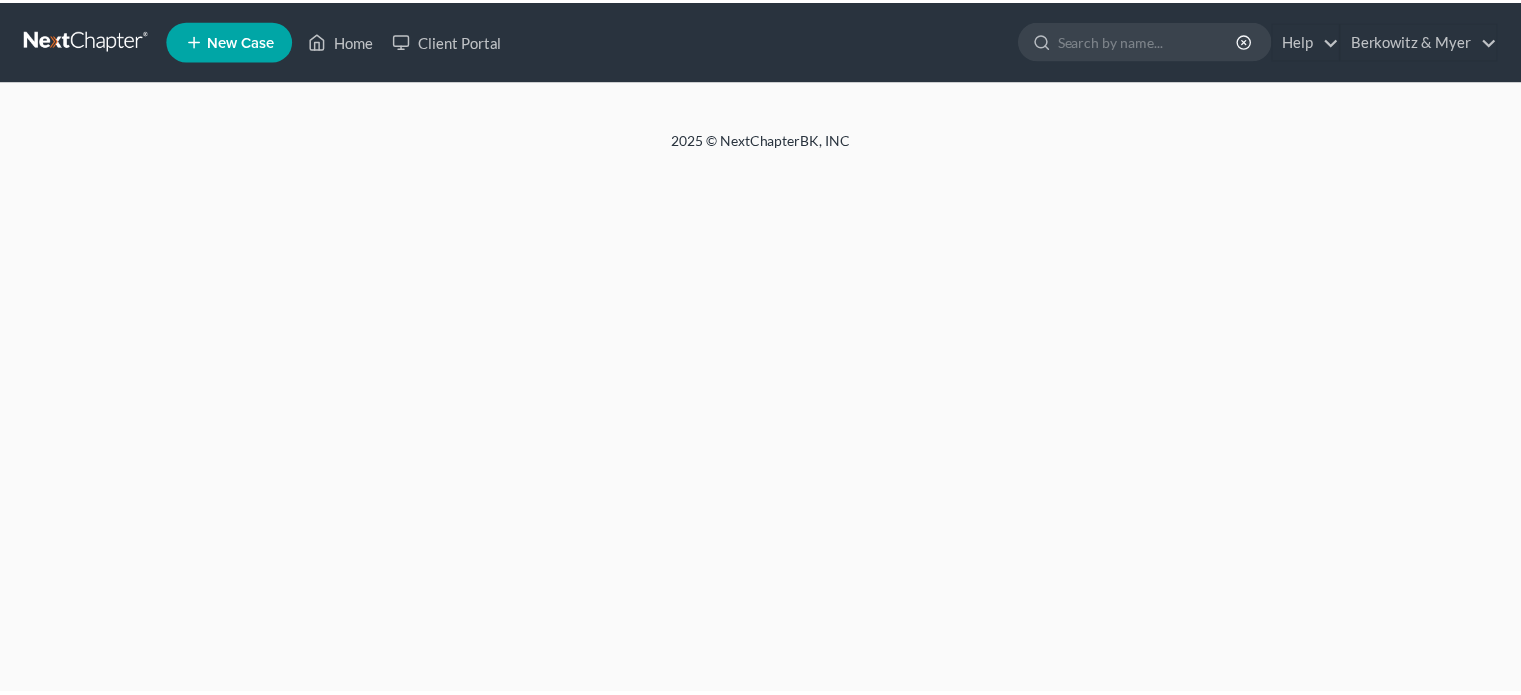 scroll, scrollTop: 0, scrollLeft: 0, axis: both 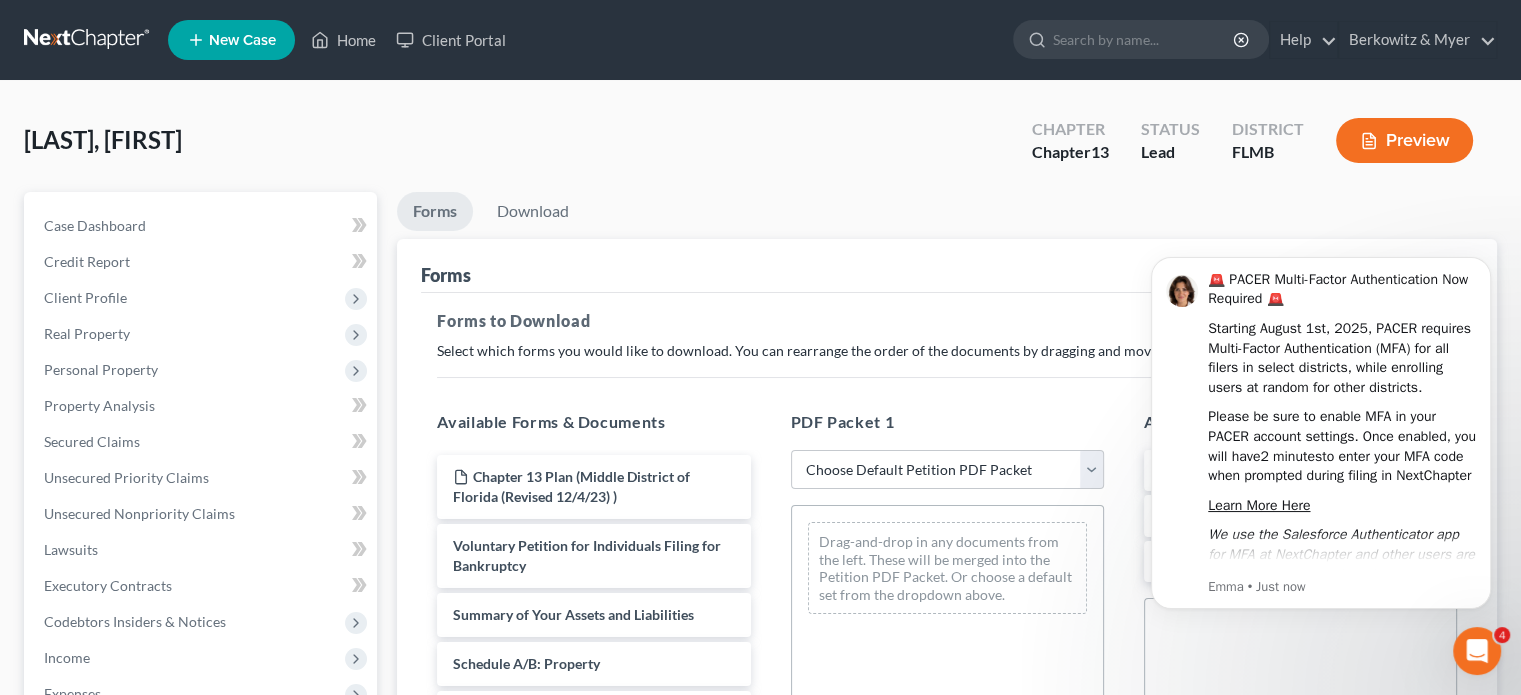 click on "New Case" at bounding box center [242, 40] 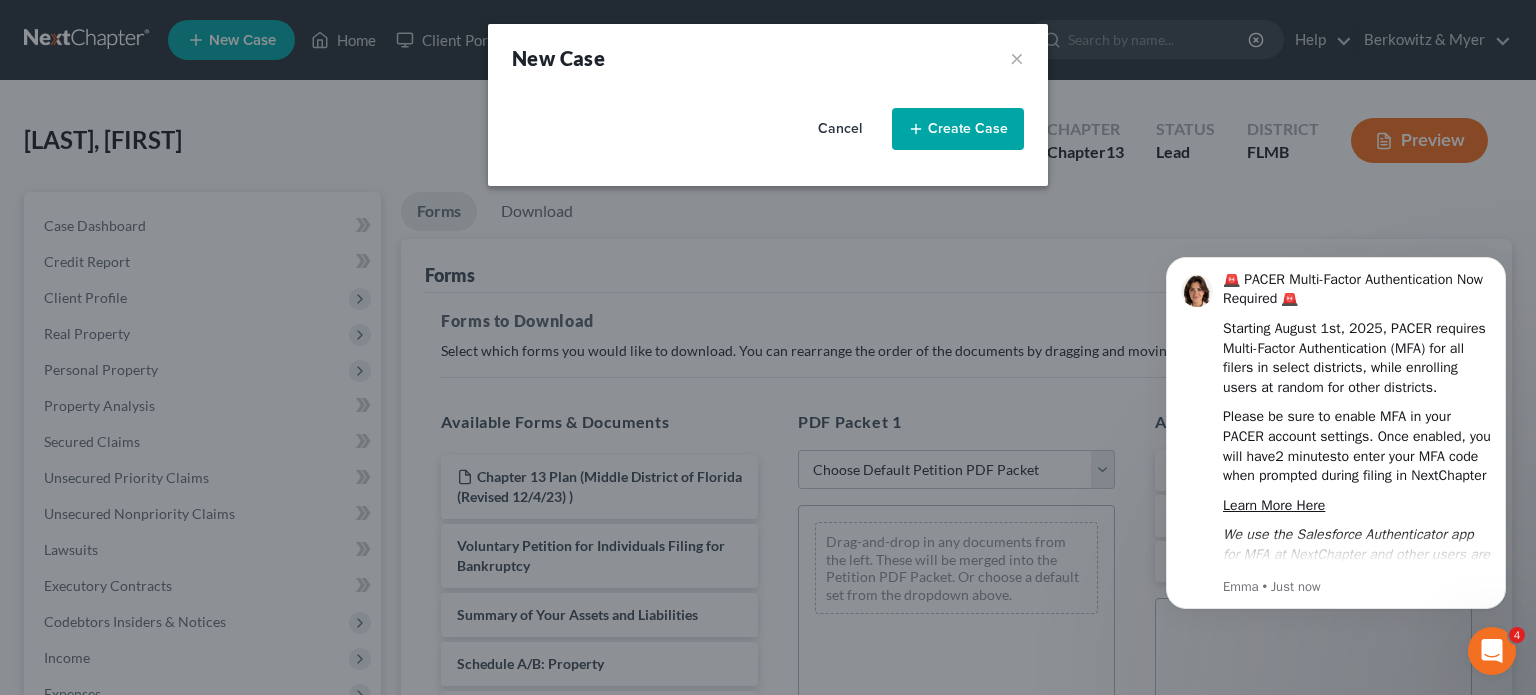 select on "15" 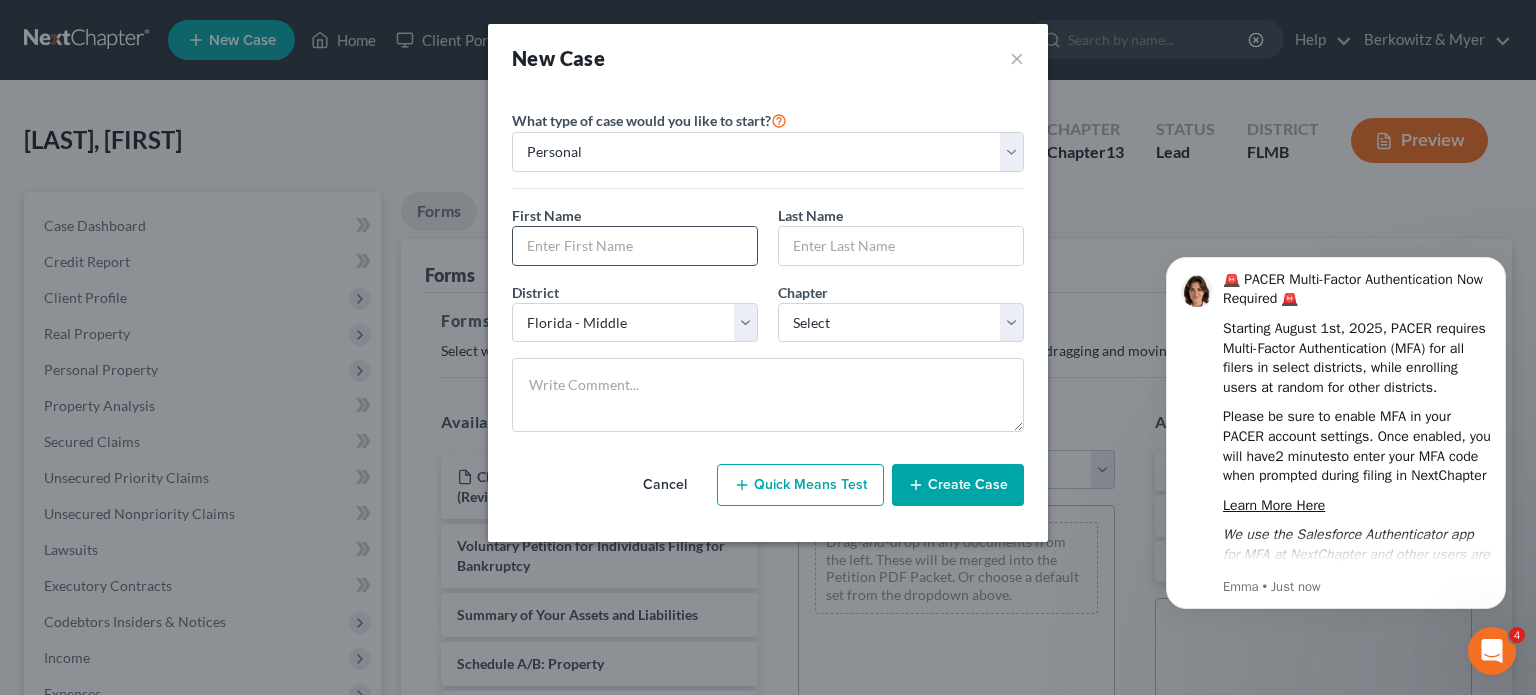 click at bounding box center (635, 246) 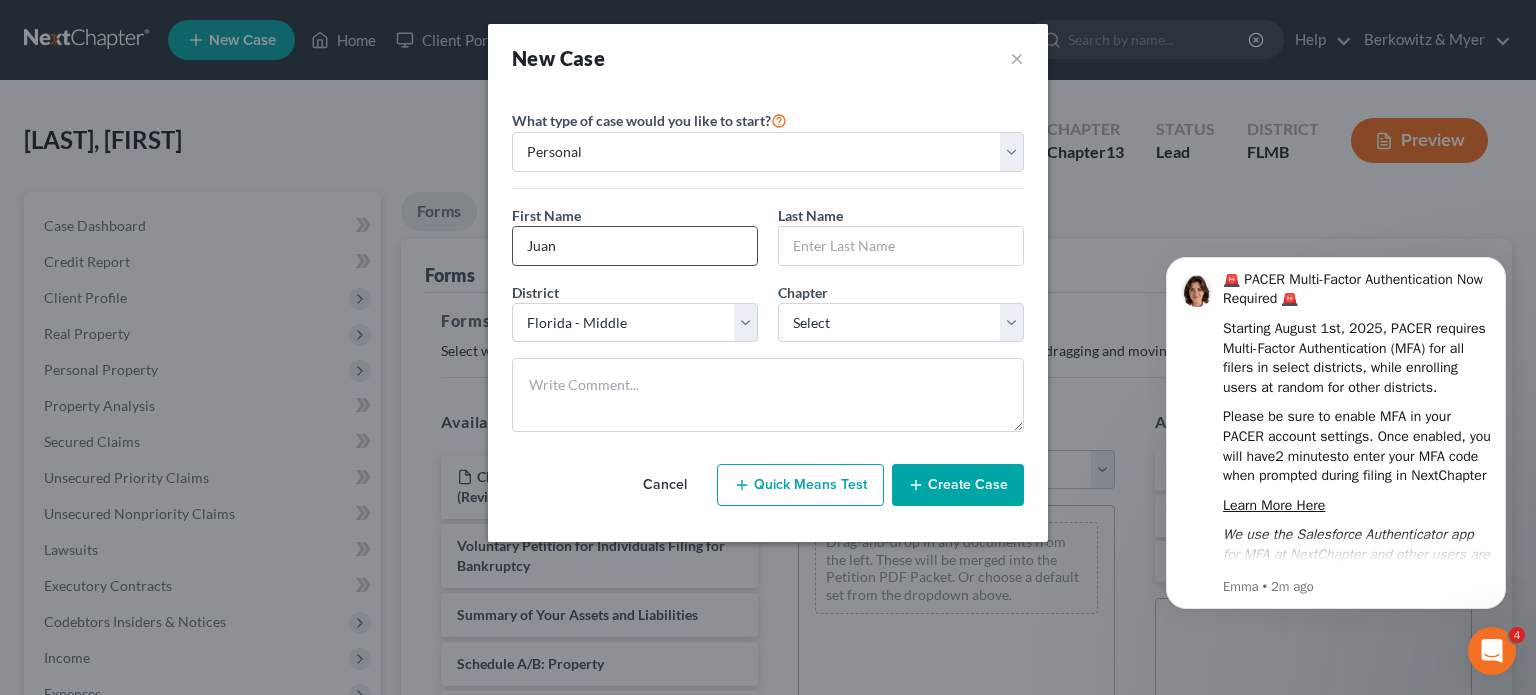 type on "Juan" 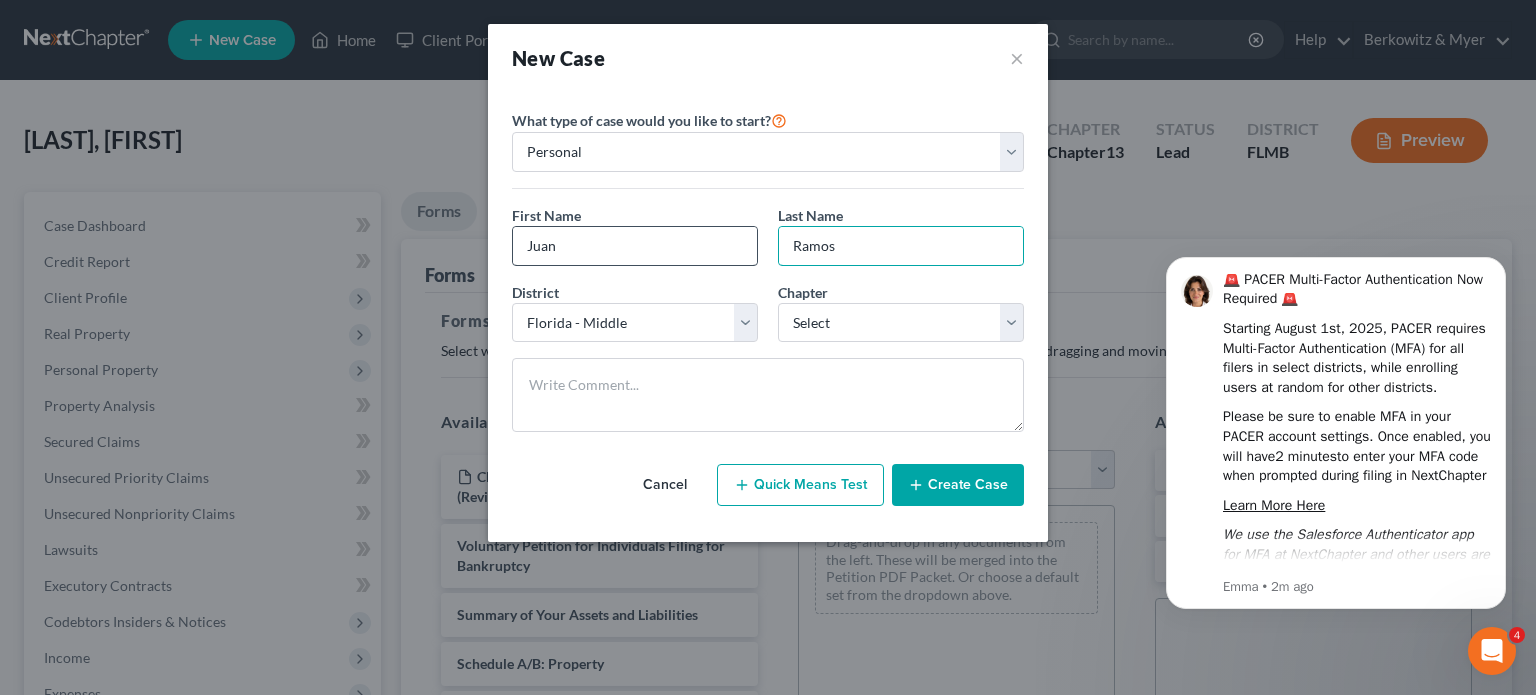 type on "Ramos" 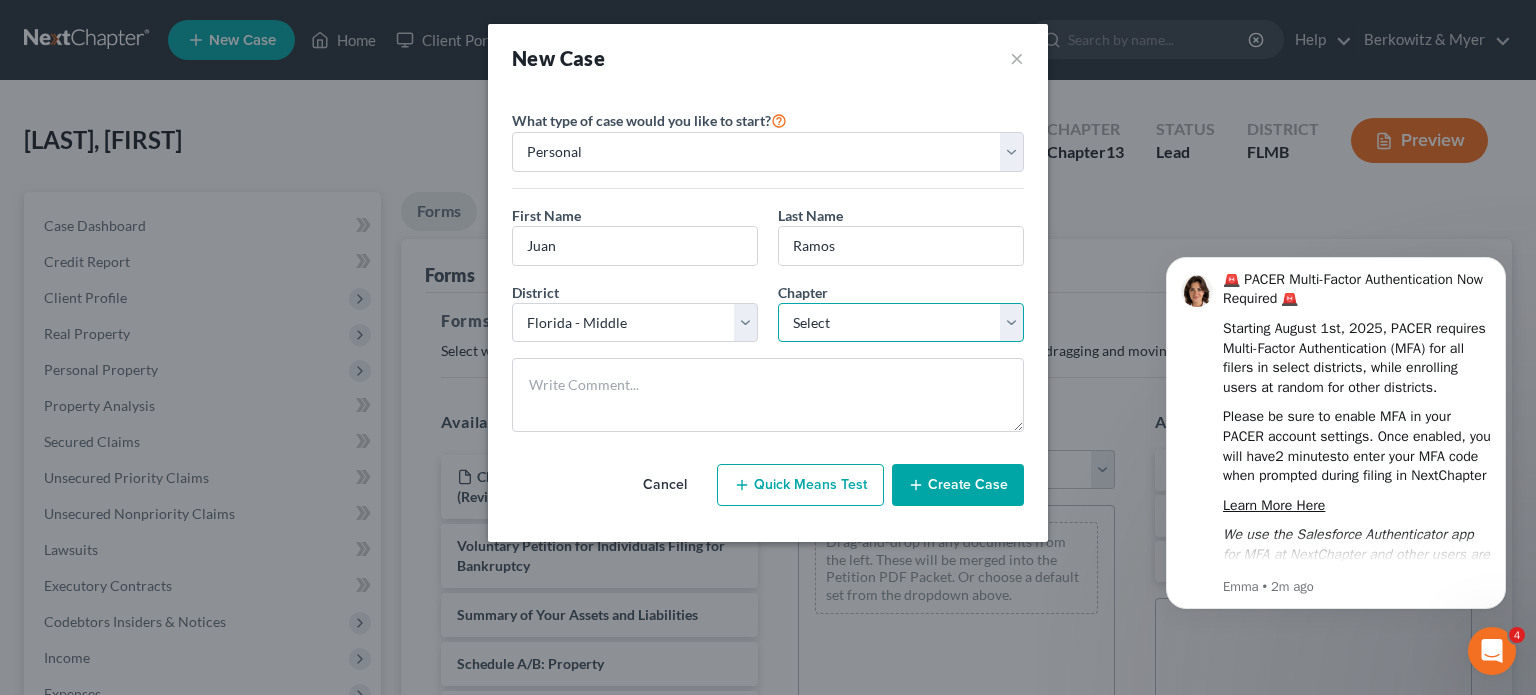 select on "0" 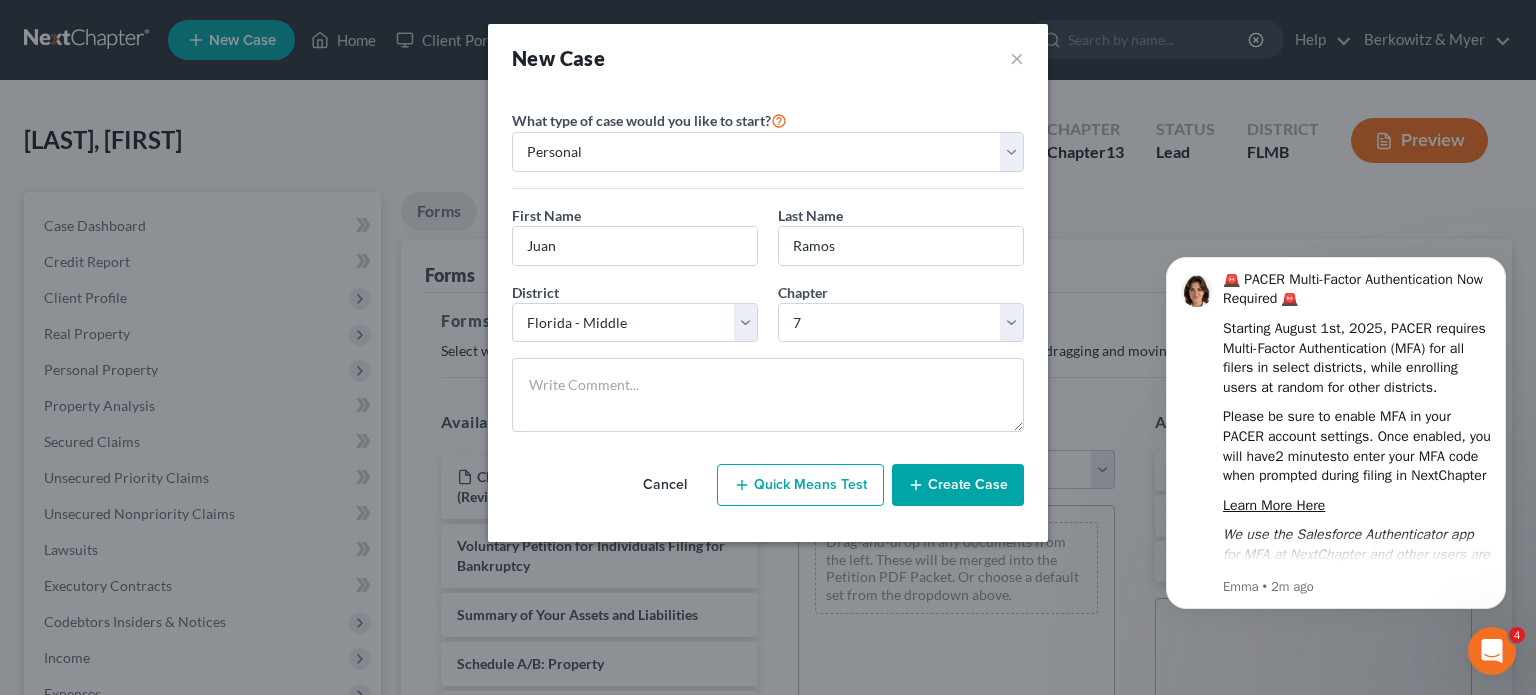 click on "Create Case" at bounding box center (958, 485) 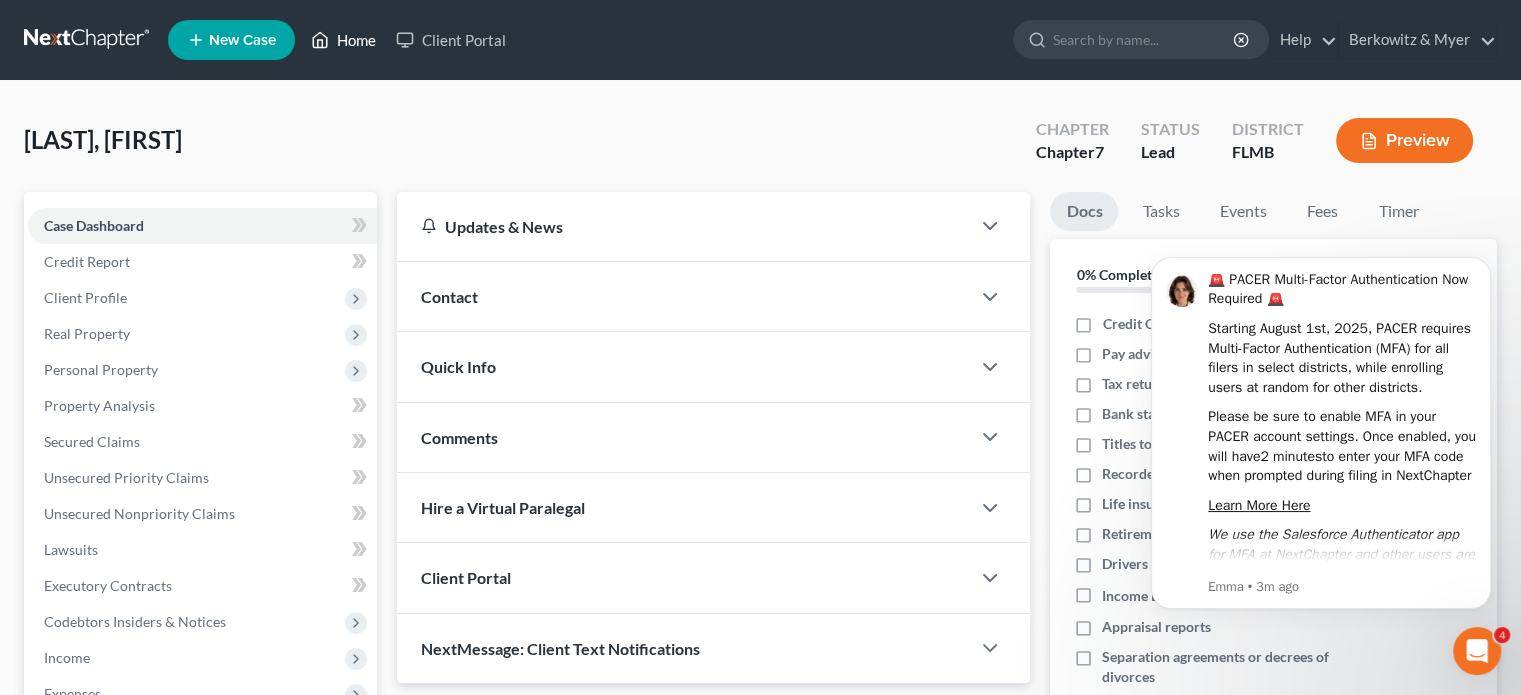 click on "Home" at bounding box center [343, 40] 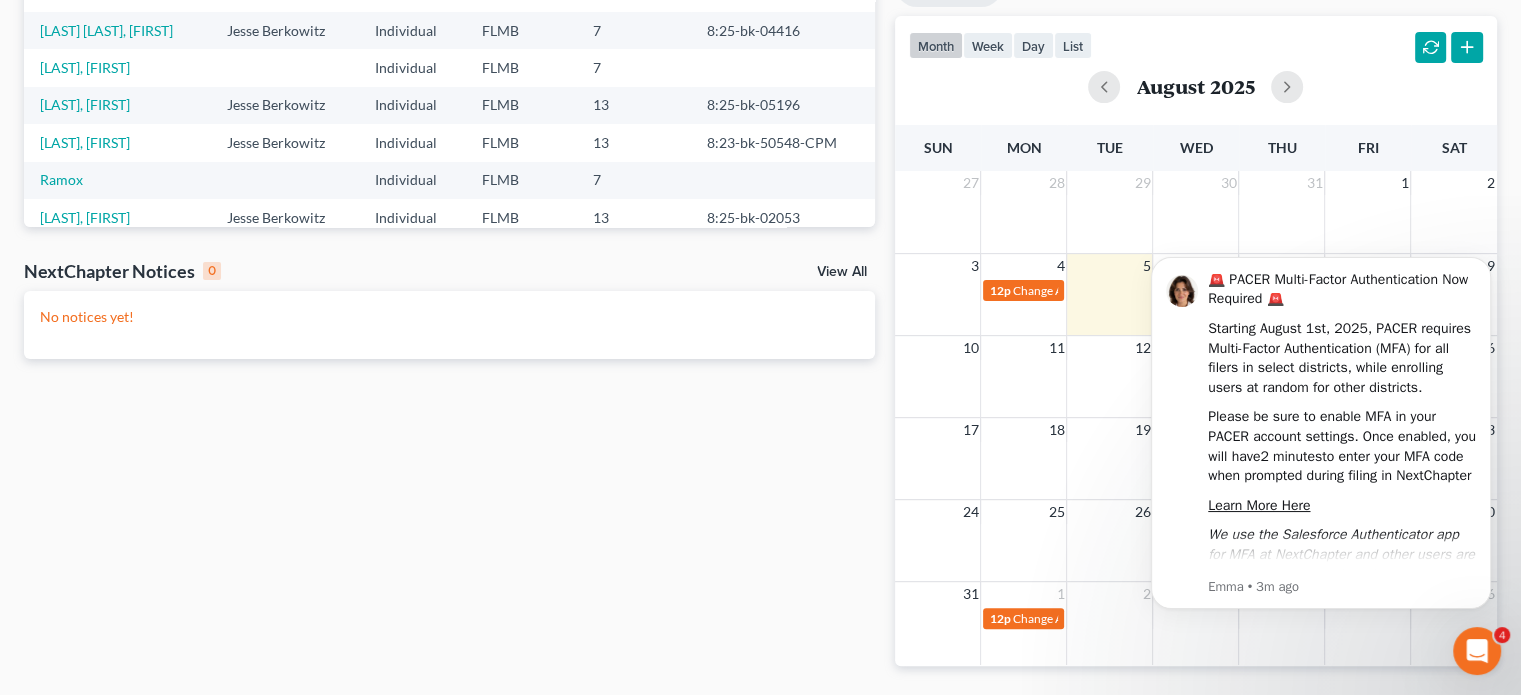 scroll, scrollTop: 0, scrollLeft: 0, axis: both 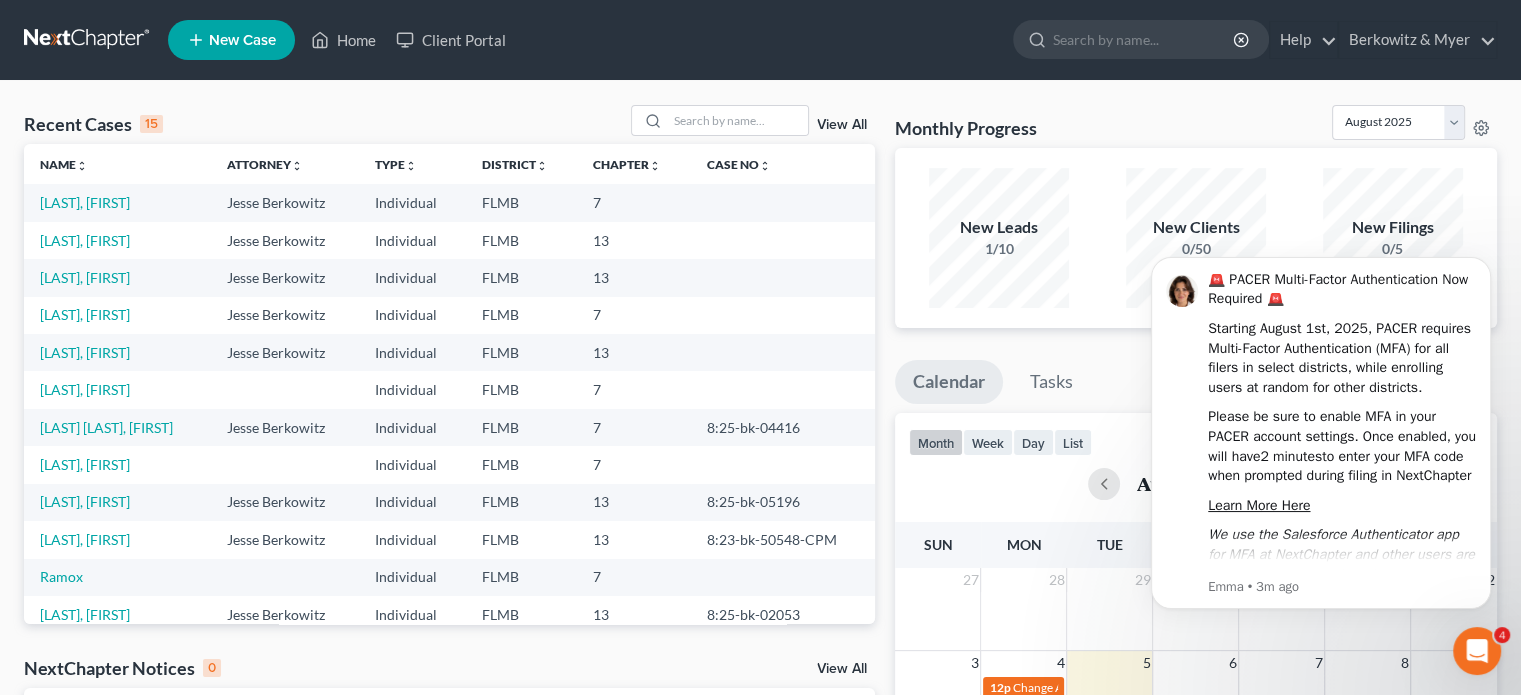 click at bounding box center (88, 40) 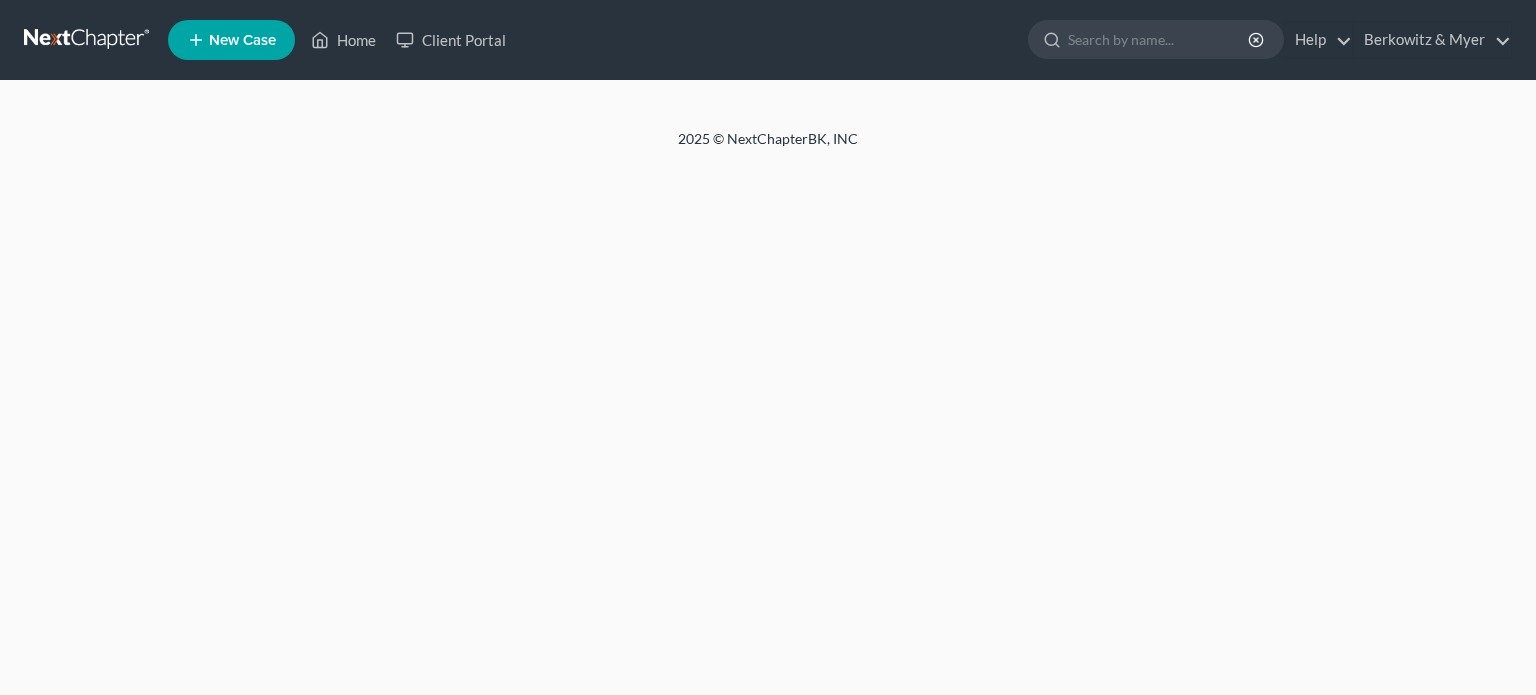 scroll, scrollTop: 0, scrollLeft: 0, axis: both 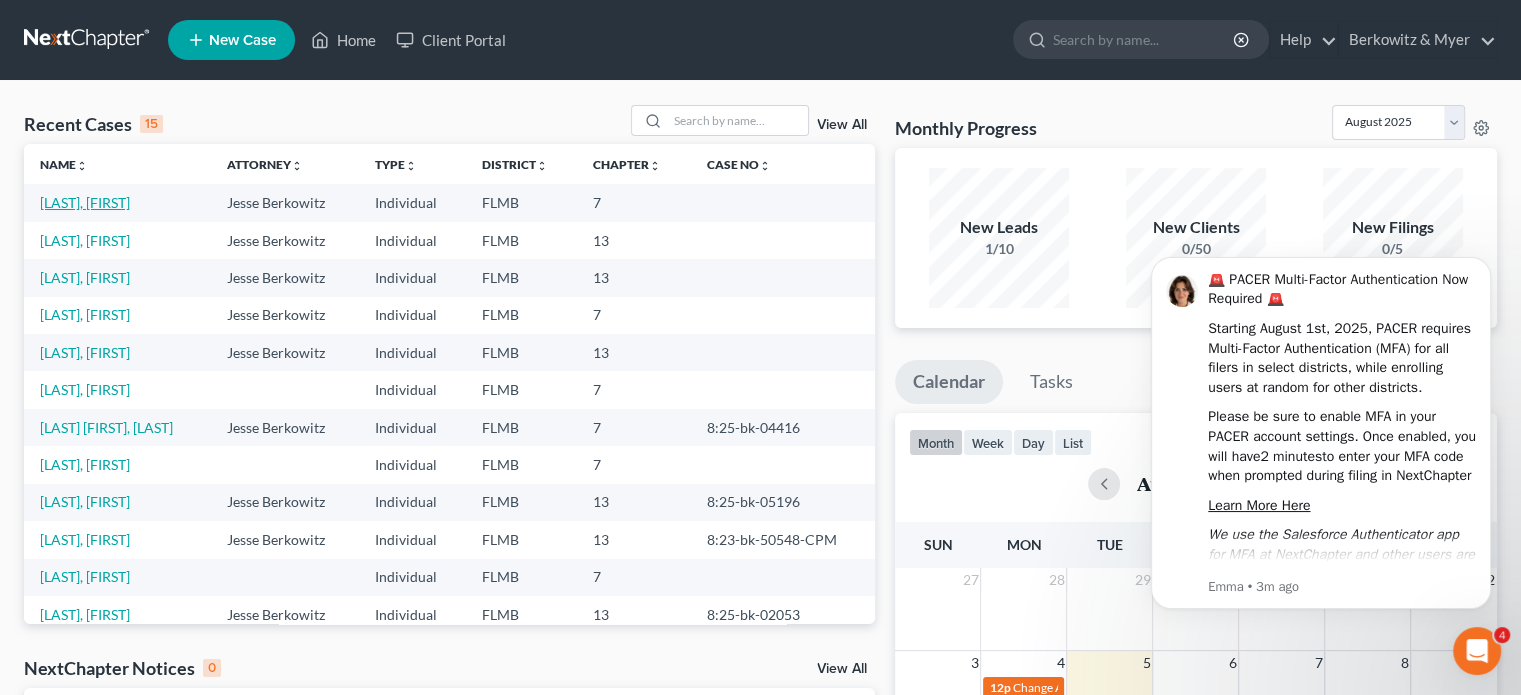 click on "[LAST], [FIRST]" at bounding box center [85, 202] 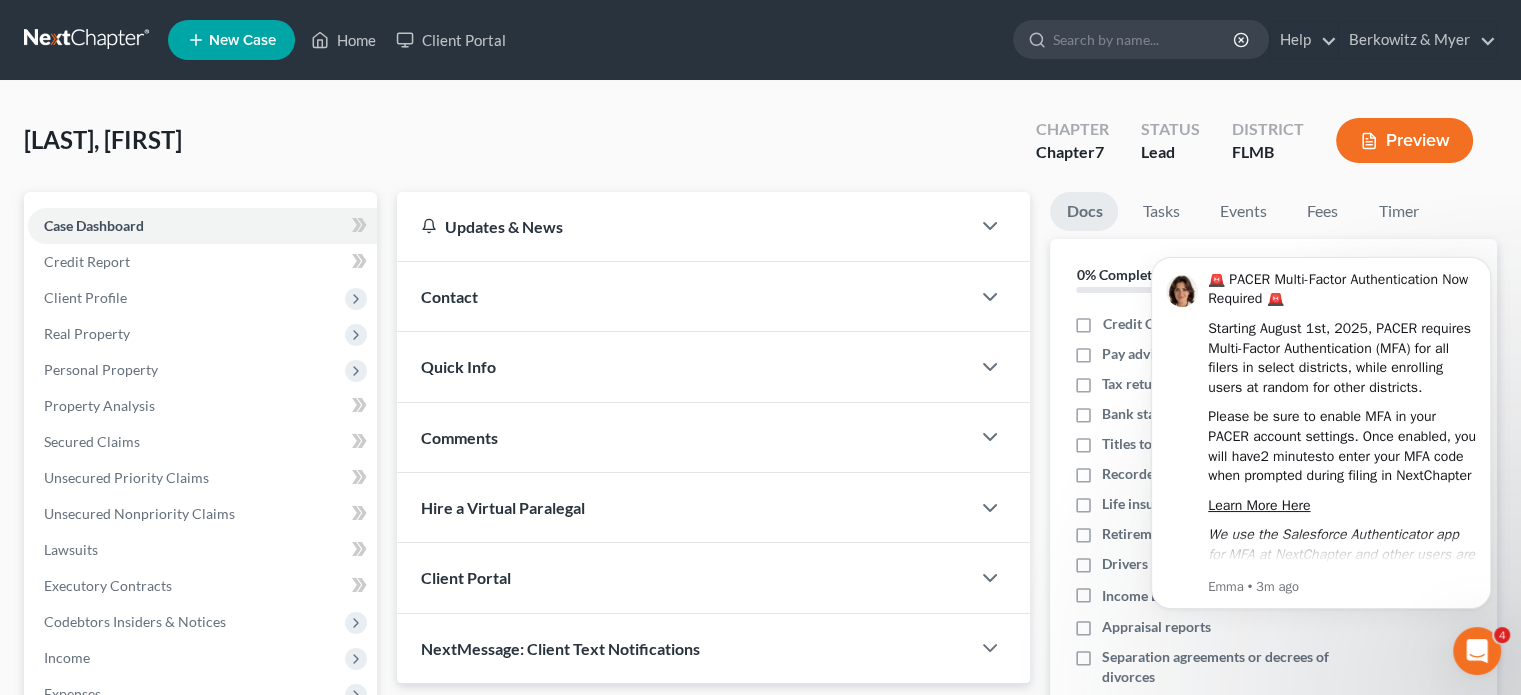 click on "Contact" at bounding box center [683, 296] 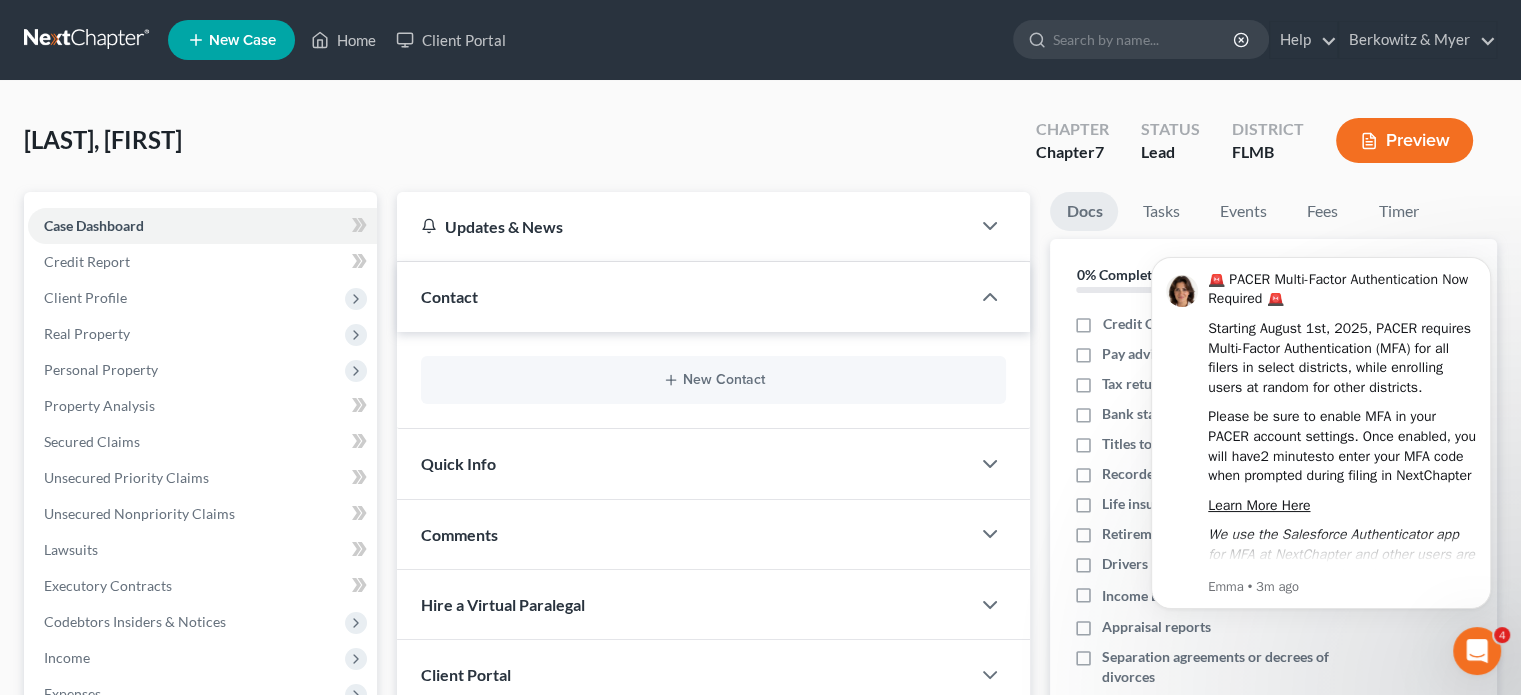 click on "New Contact" at bounding box center [713, 380] 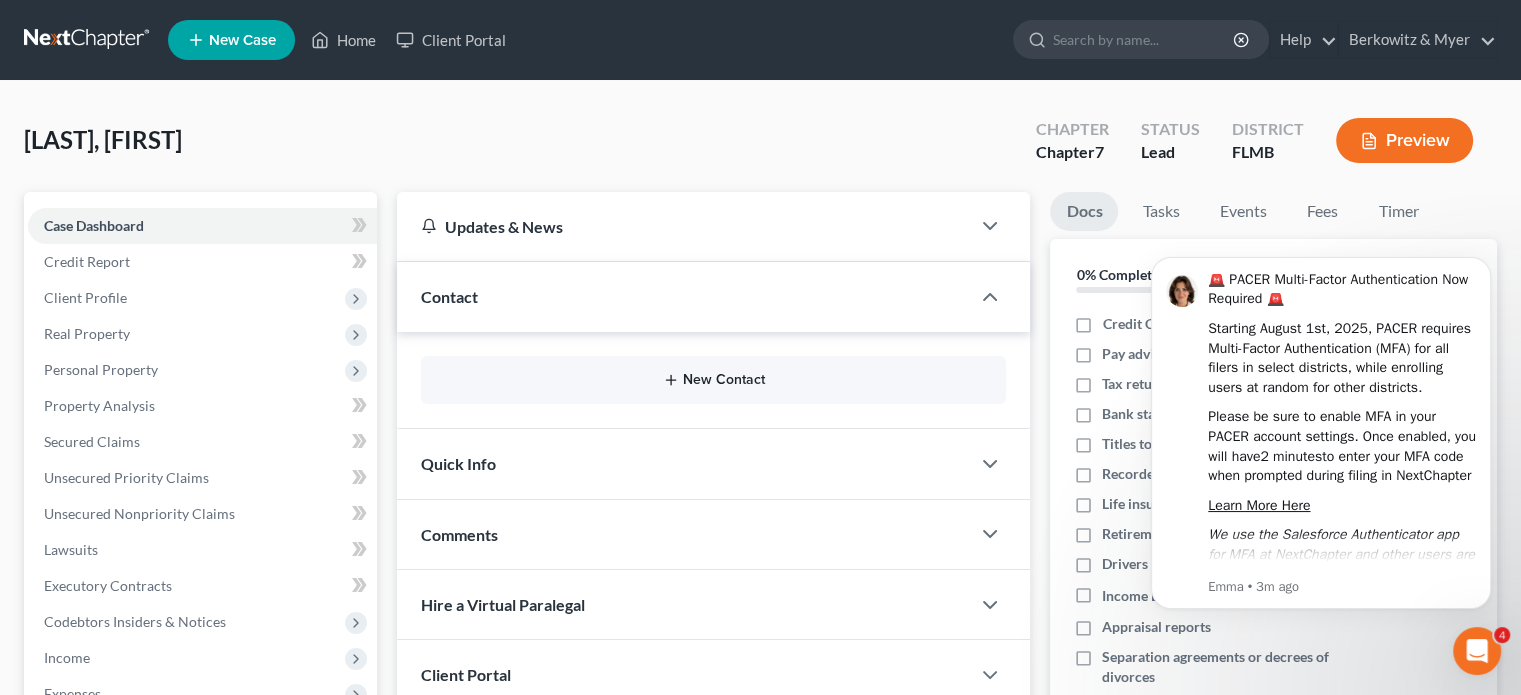 click on "New Contact" at bounding box center (713, 380) 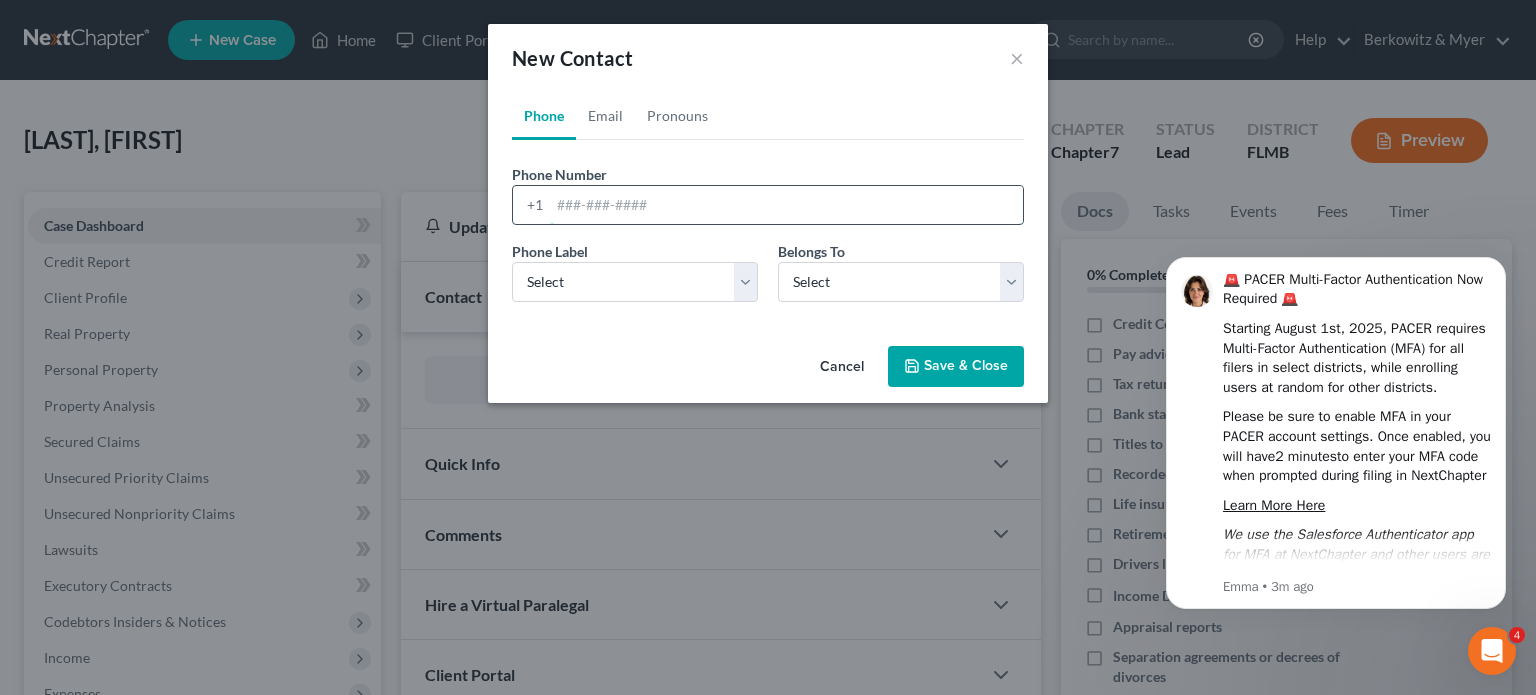 click at bounding box center [786, 205] 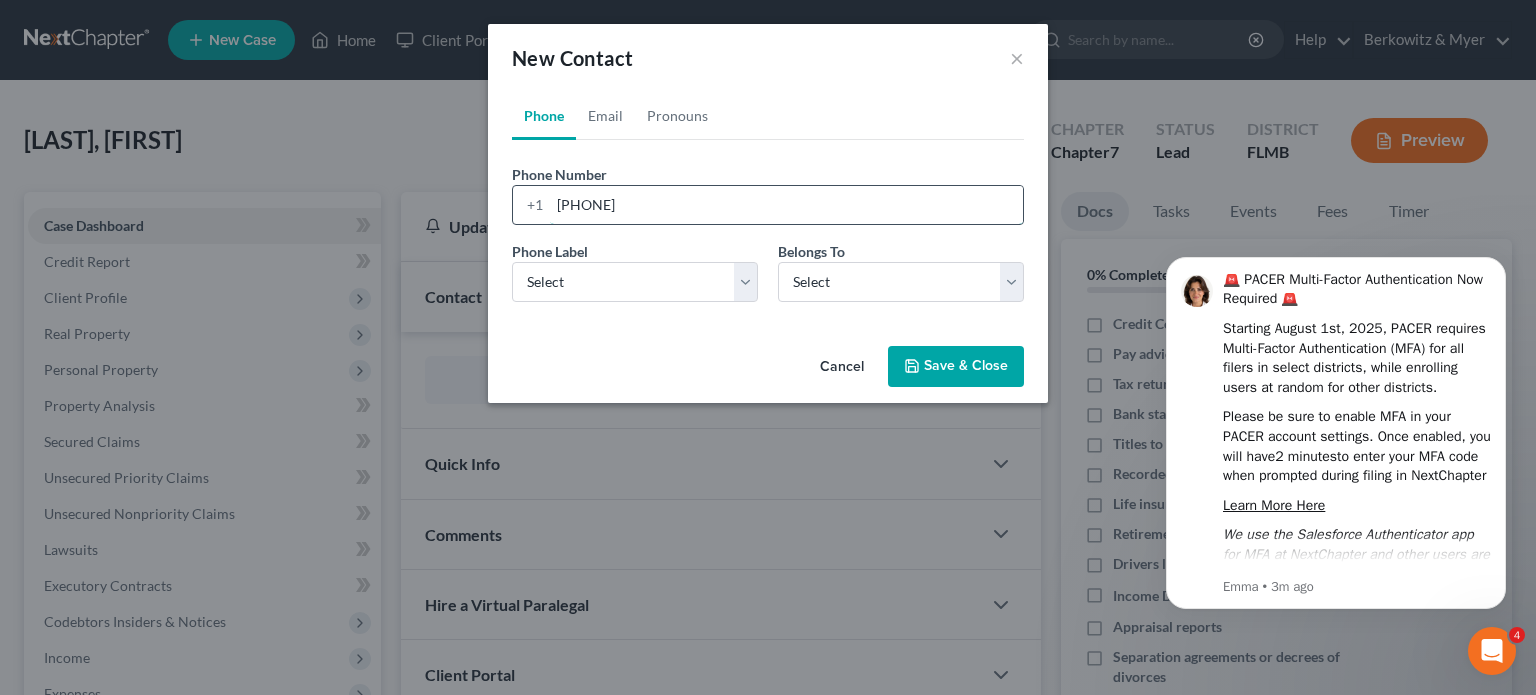 click on "[PHONE]" at bounding box center (786, 205) 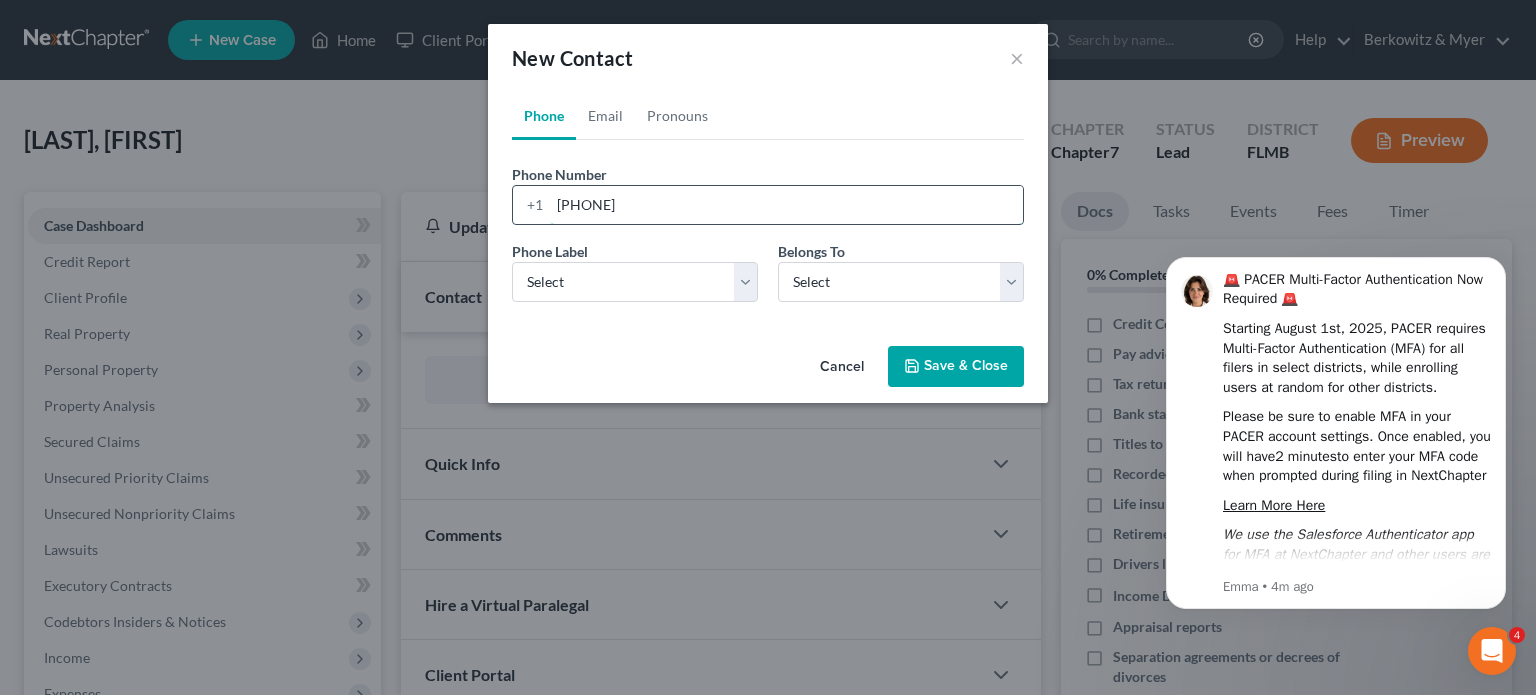click on "[PHONE]" at bounding box center [786, 205] 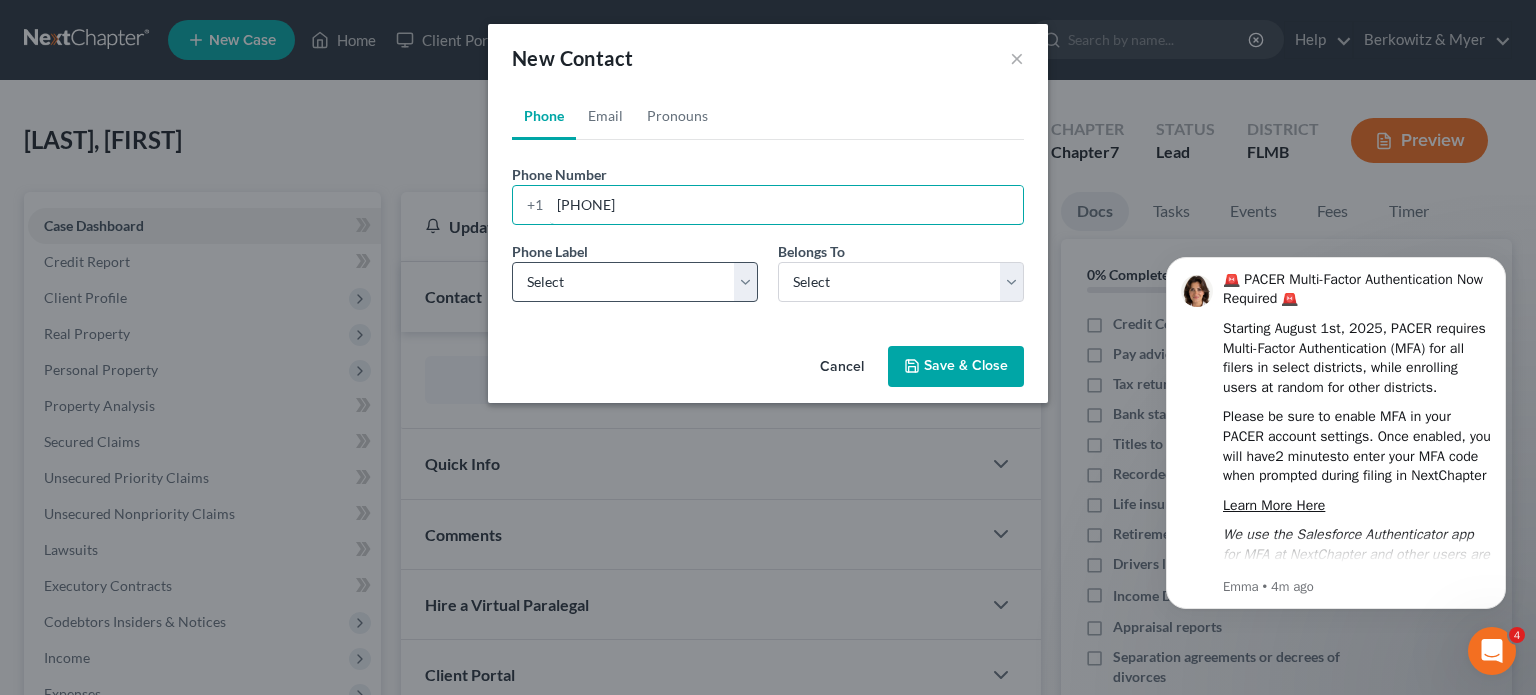 type on "[PHONE]" 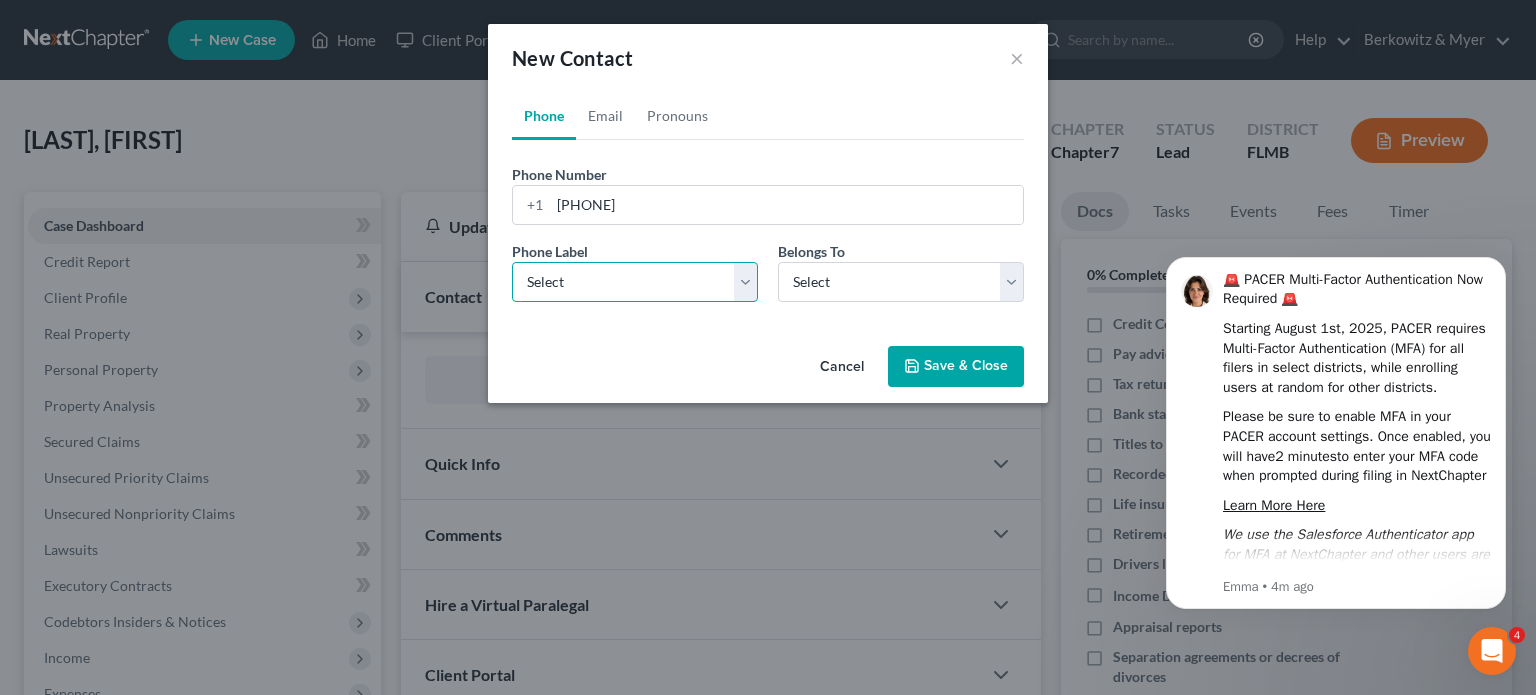 click on "Select Mobile Home Work Other" at bounding box center (635, 282) 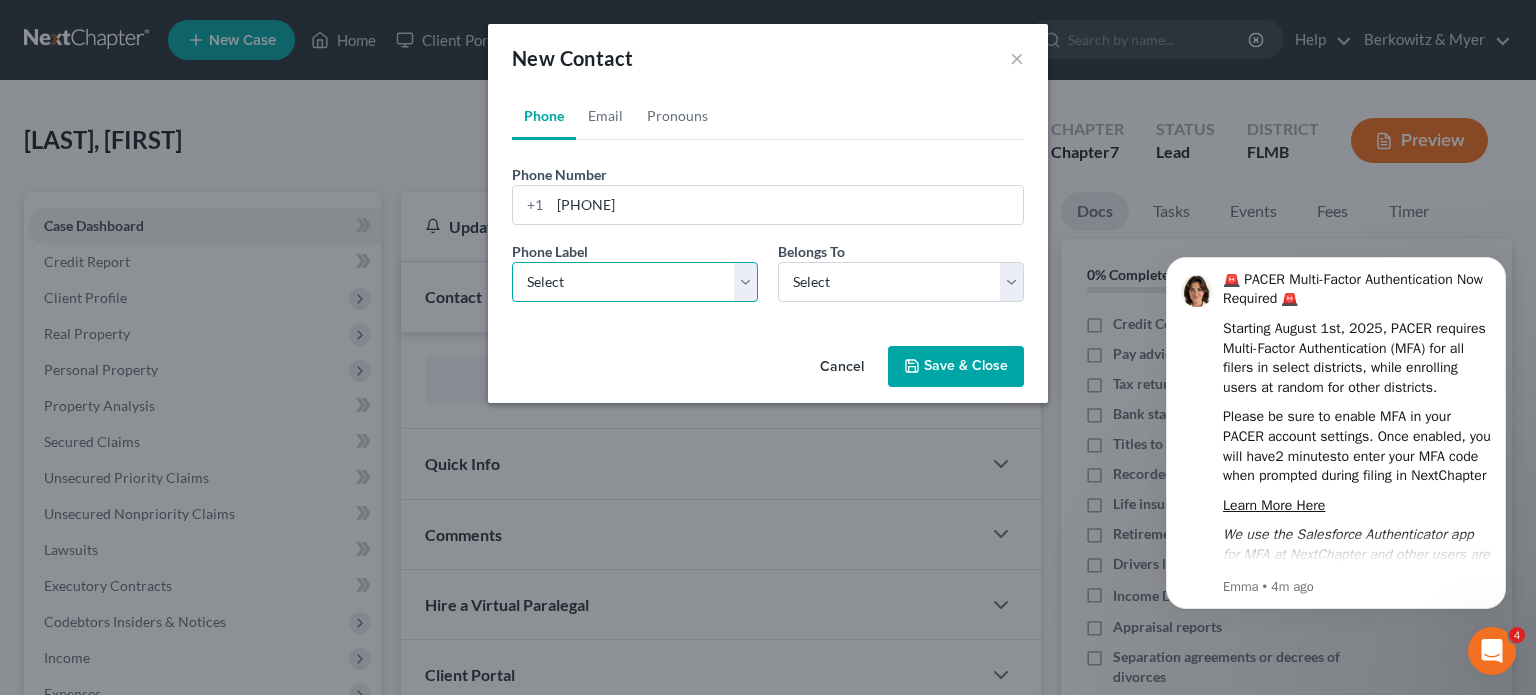 select on "0" 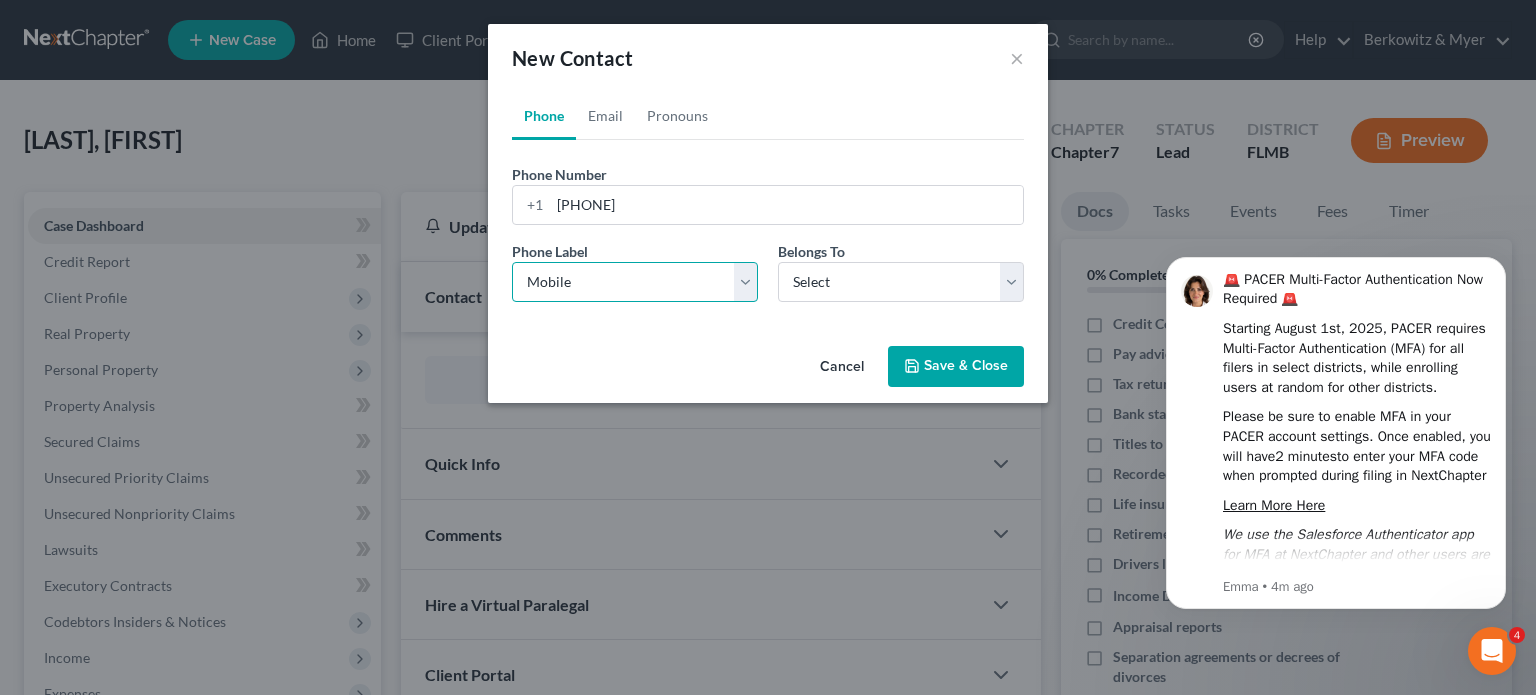 click on "Select Mobile Home Work Other" at bounding box center [635, 282] 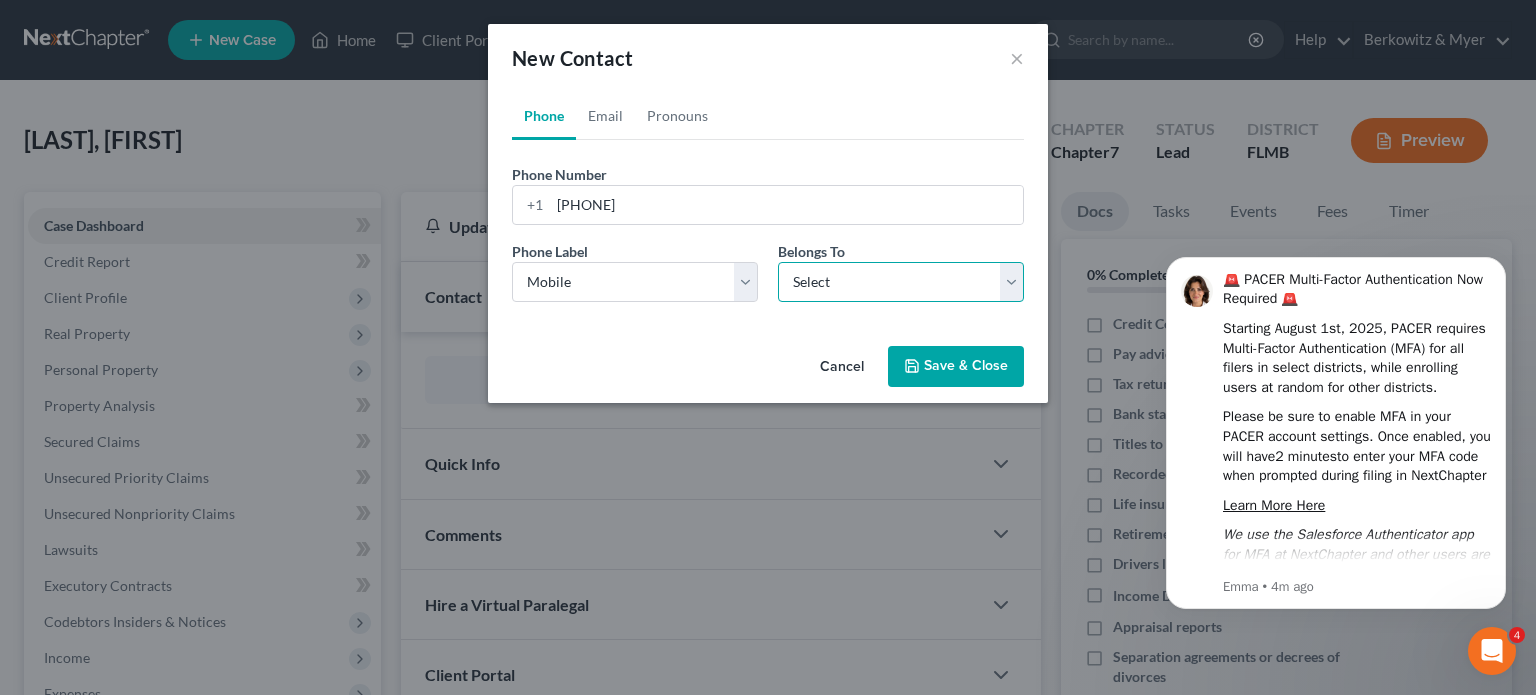 click on "Select Client Other" at bounding box center [901, 282] 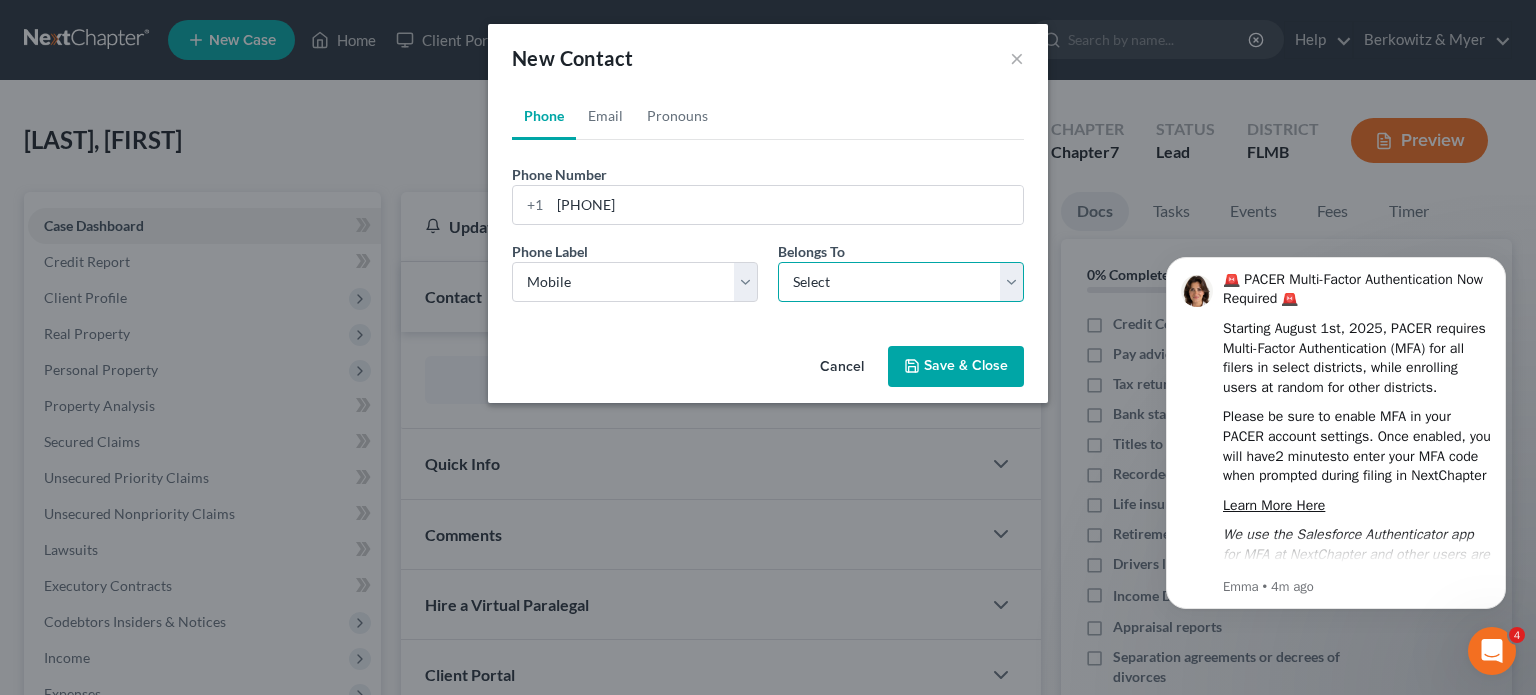 select on "0" 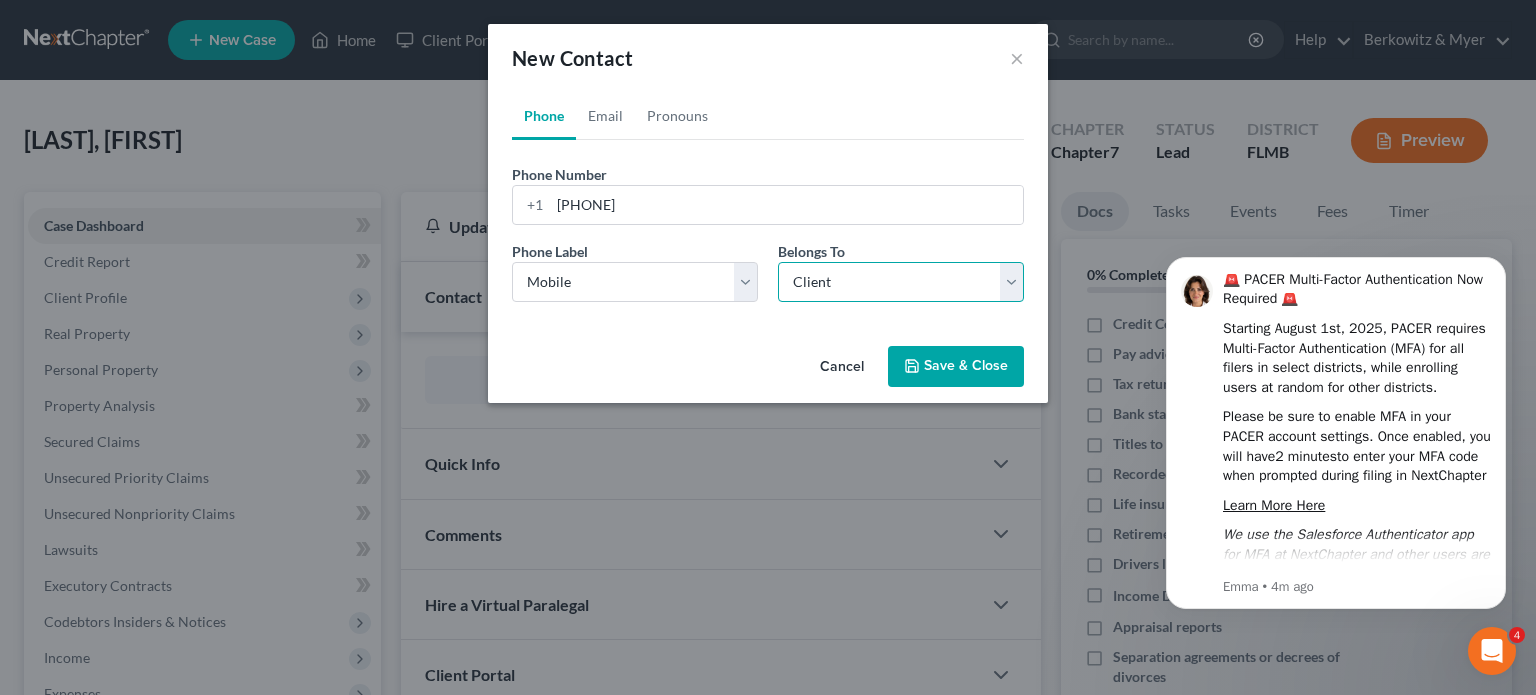 click on "Select Client Other" at bounding box center [901, 282] 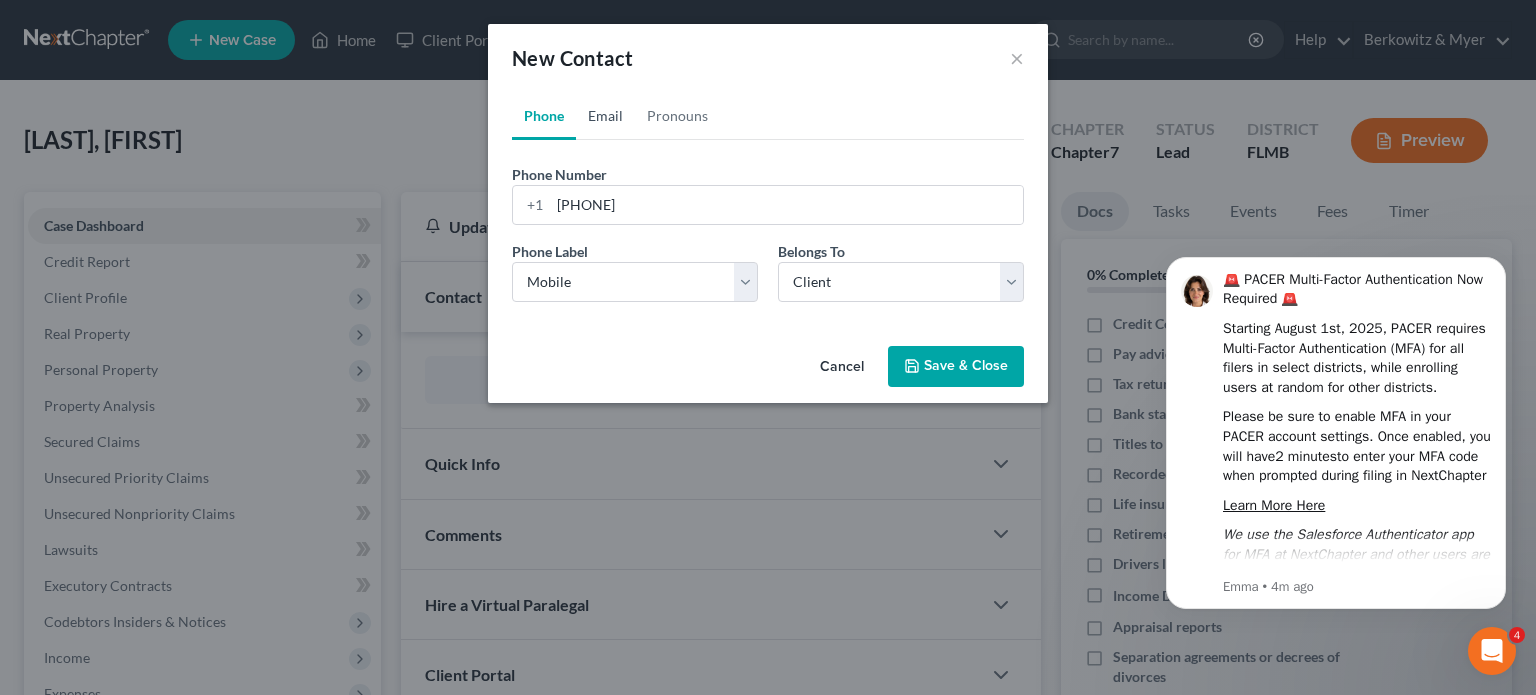 click on "Email" at bounding box center (605, 116) 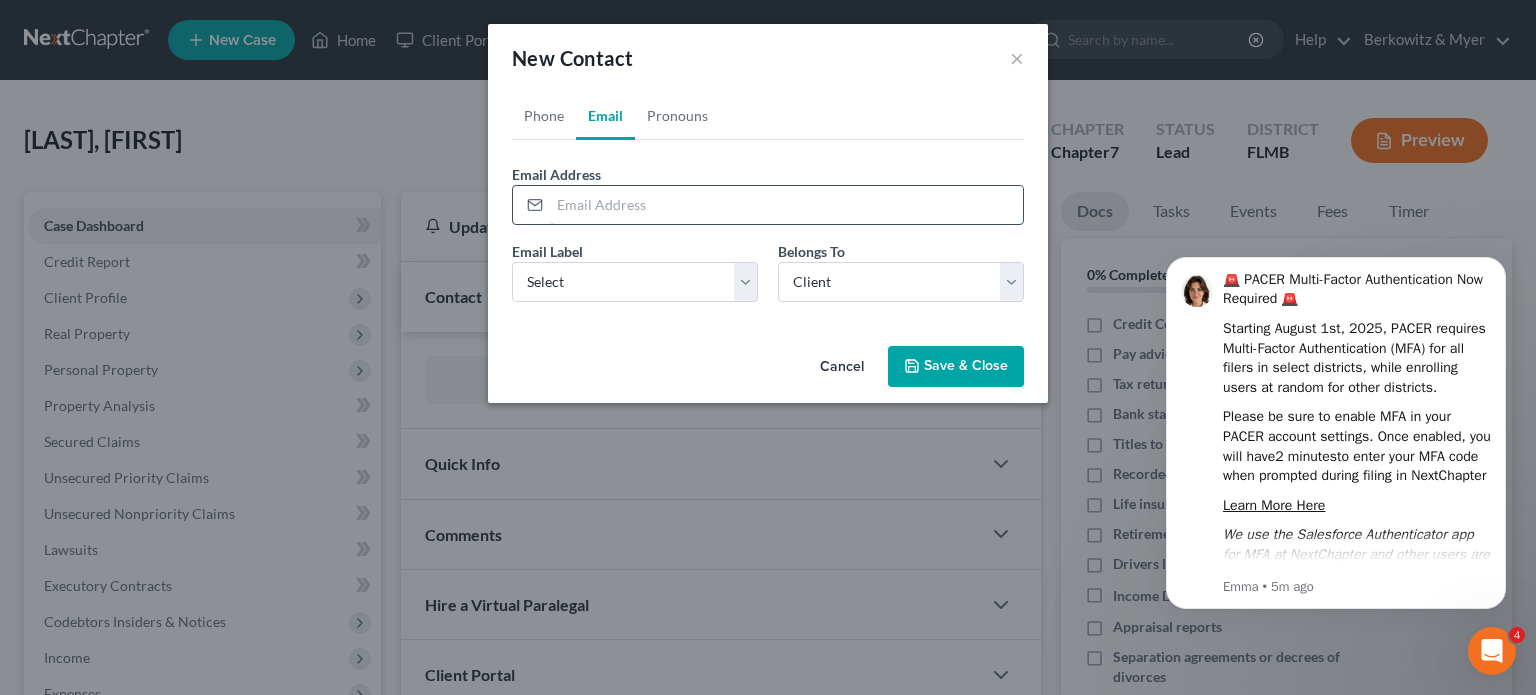 click at bounding box center (786, 205) 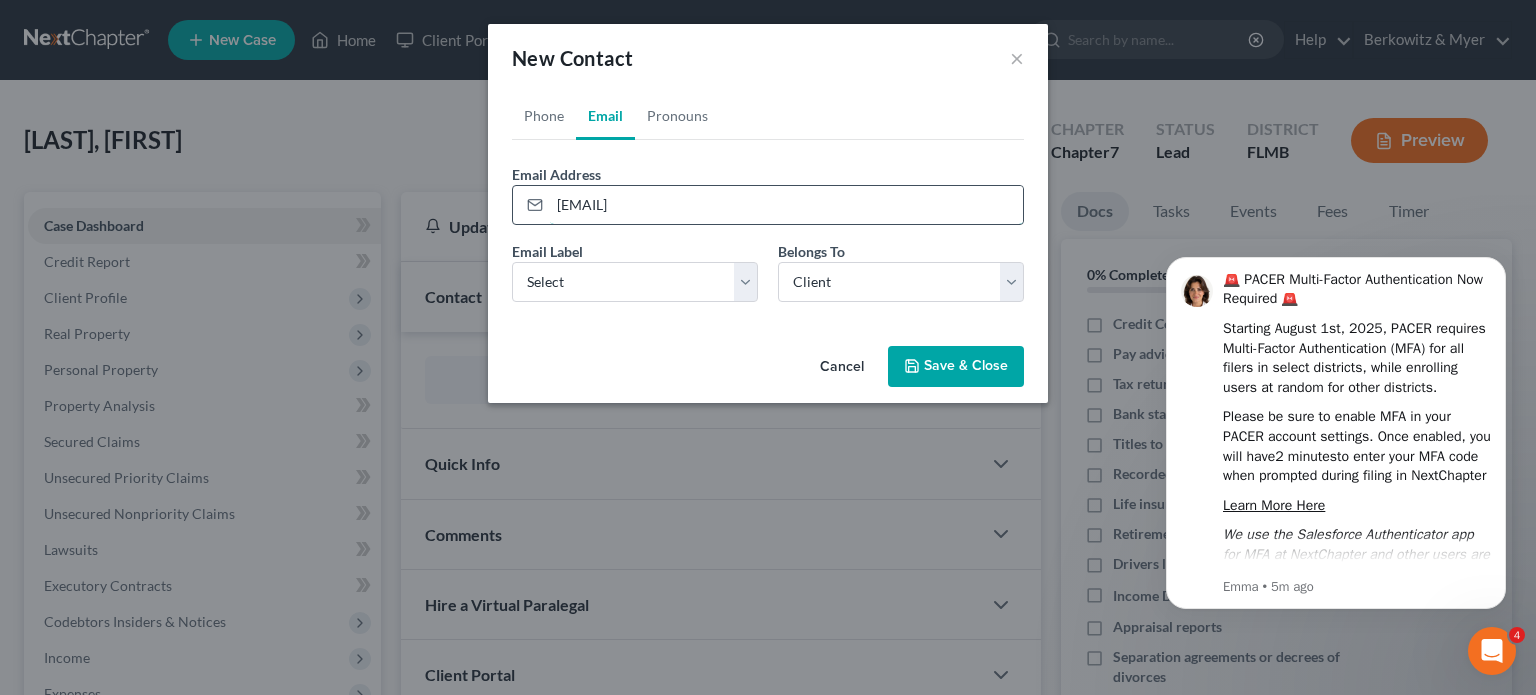 type on "[EMAIL]" 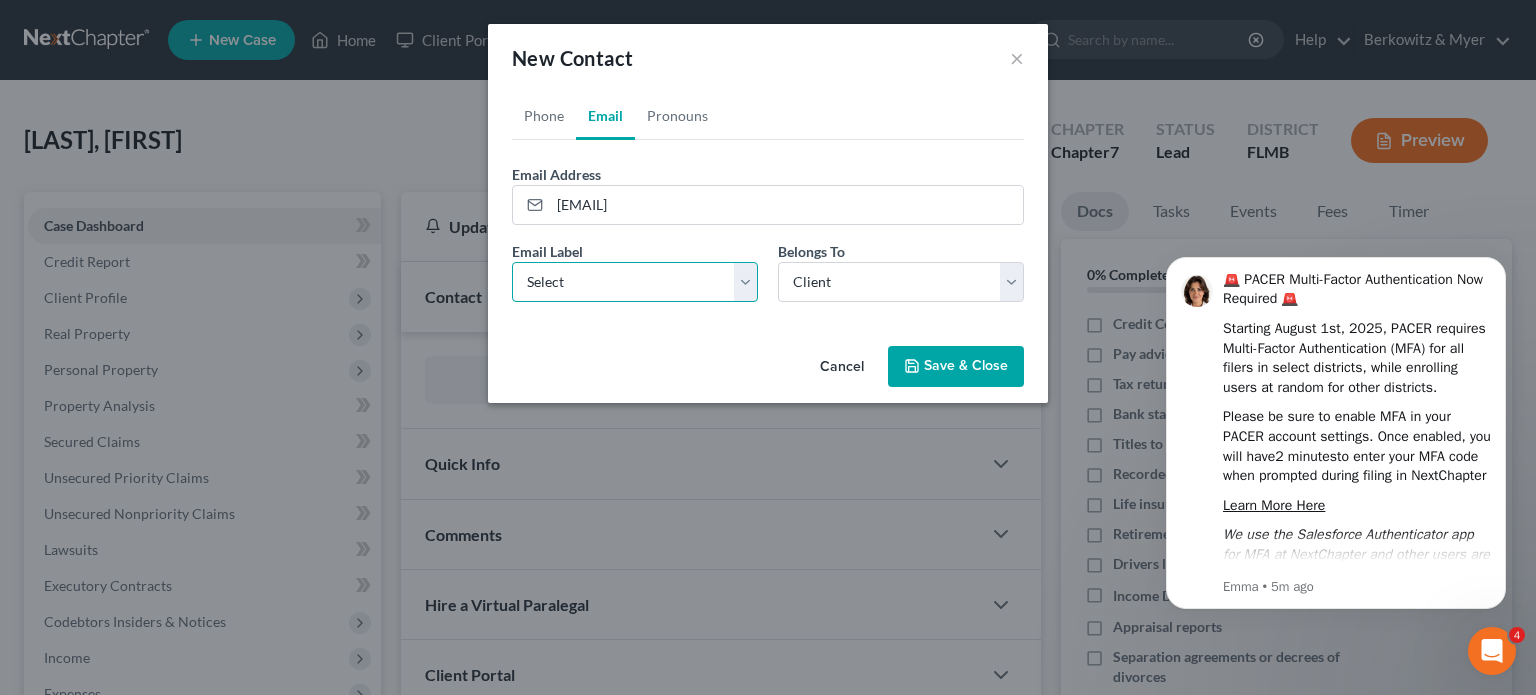 click on "Select Home Work Other" at bounding box center [635, 282] 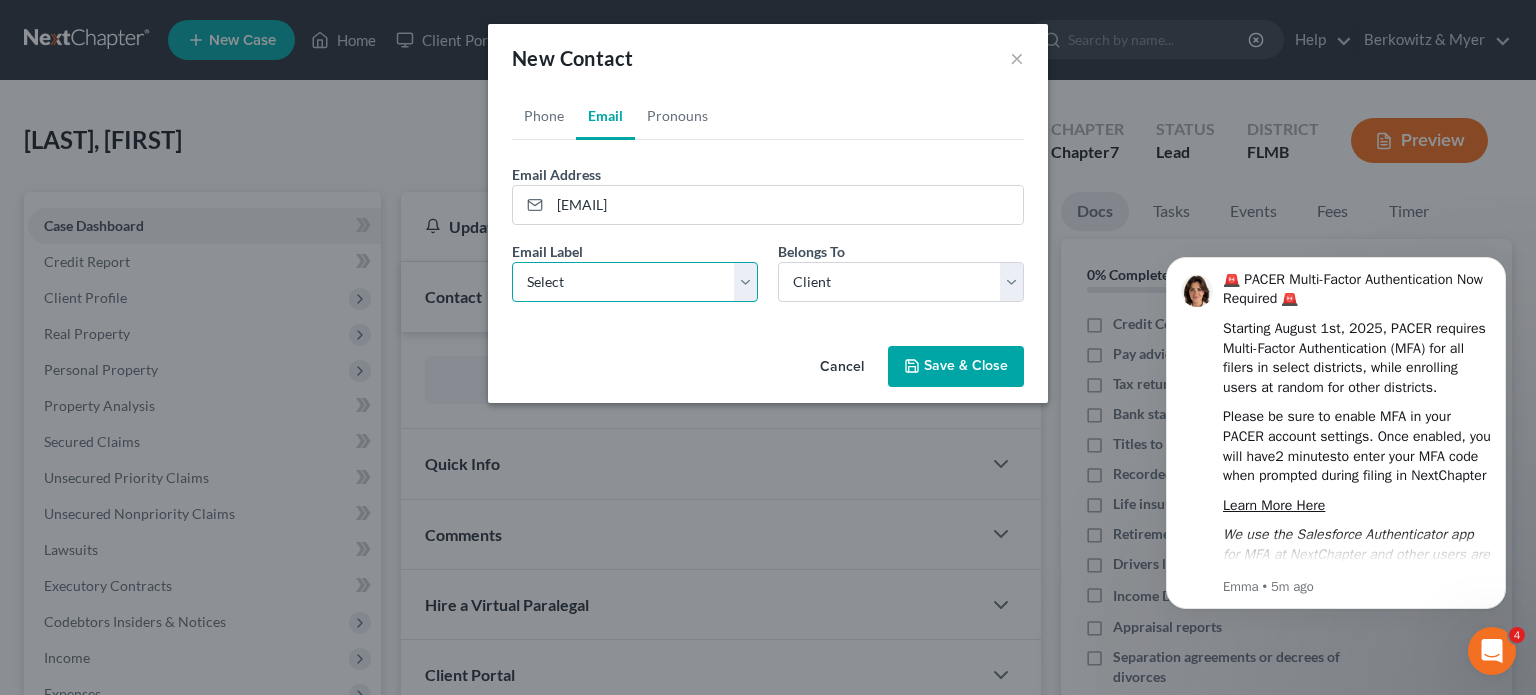 select on "0" 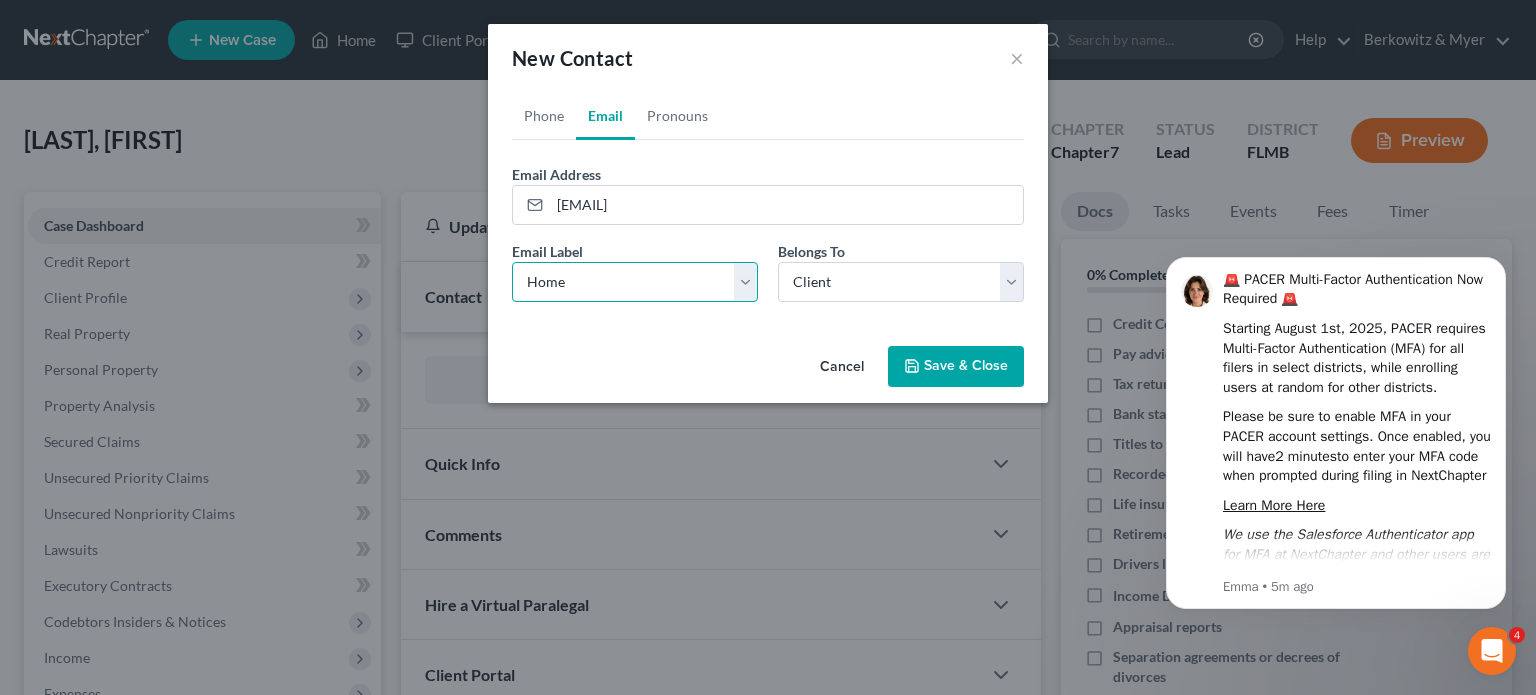 click on "Select Home Work Other" at bounding box center [635, 282] 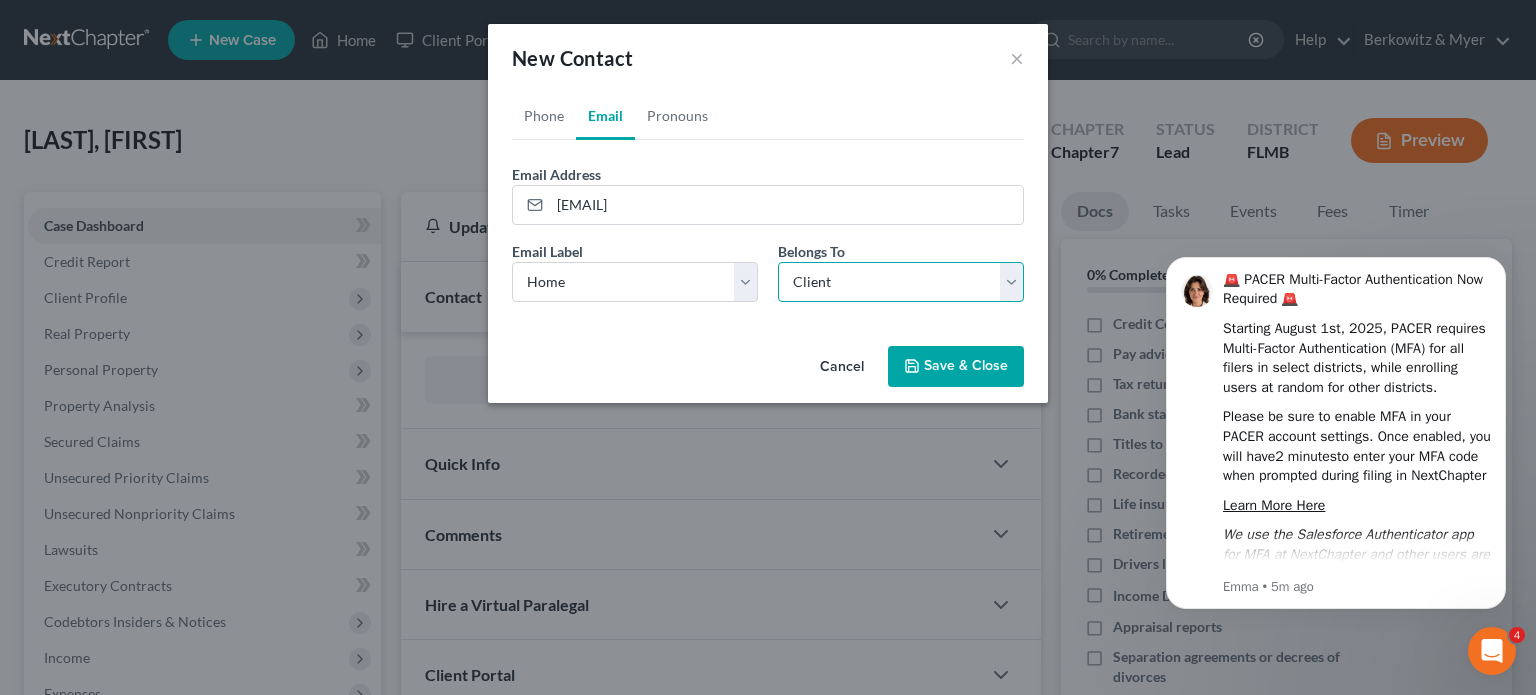 click on "Select Client Other" at bounding box center (901, 282) 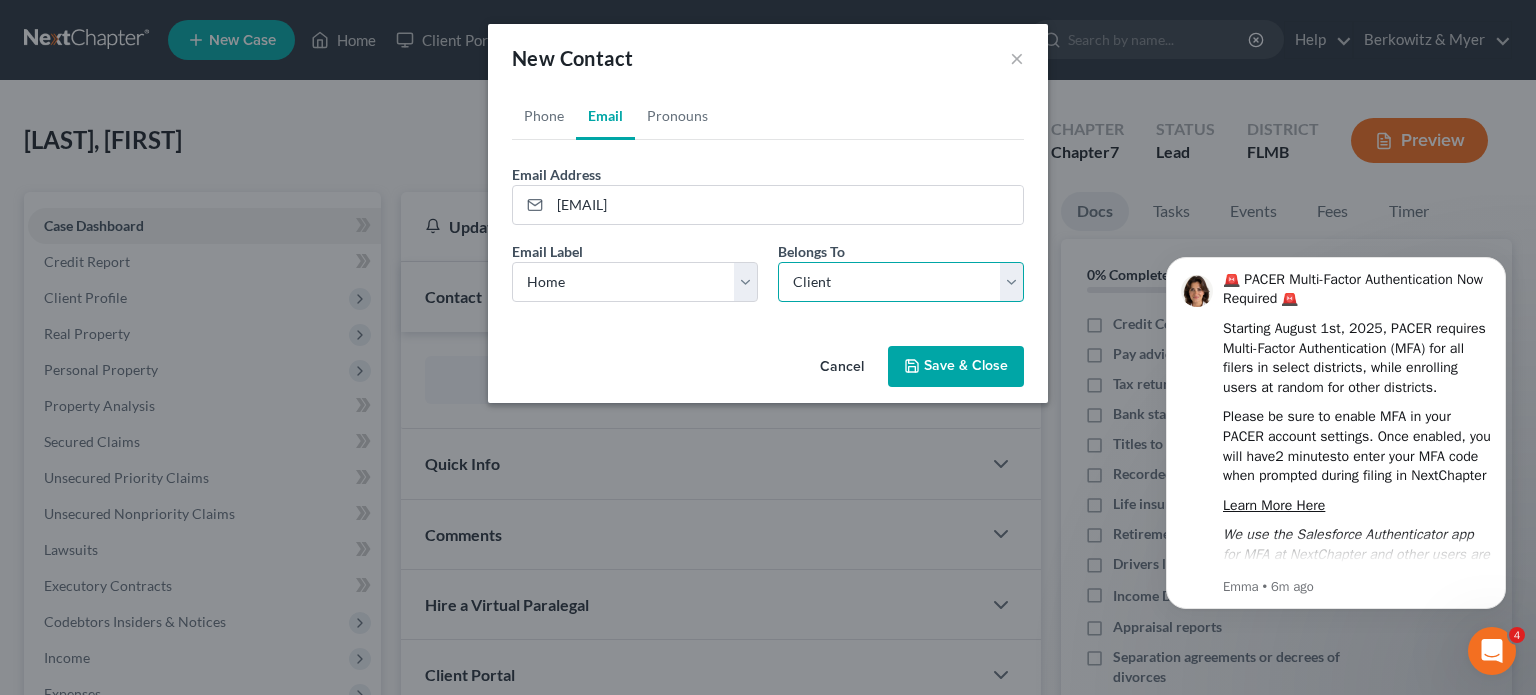 click on "Select Client Other" at bounding box center [901, 282] 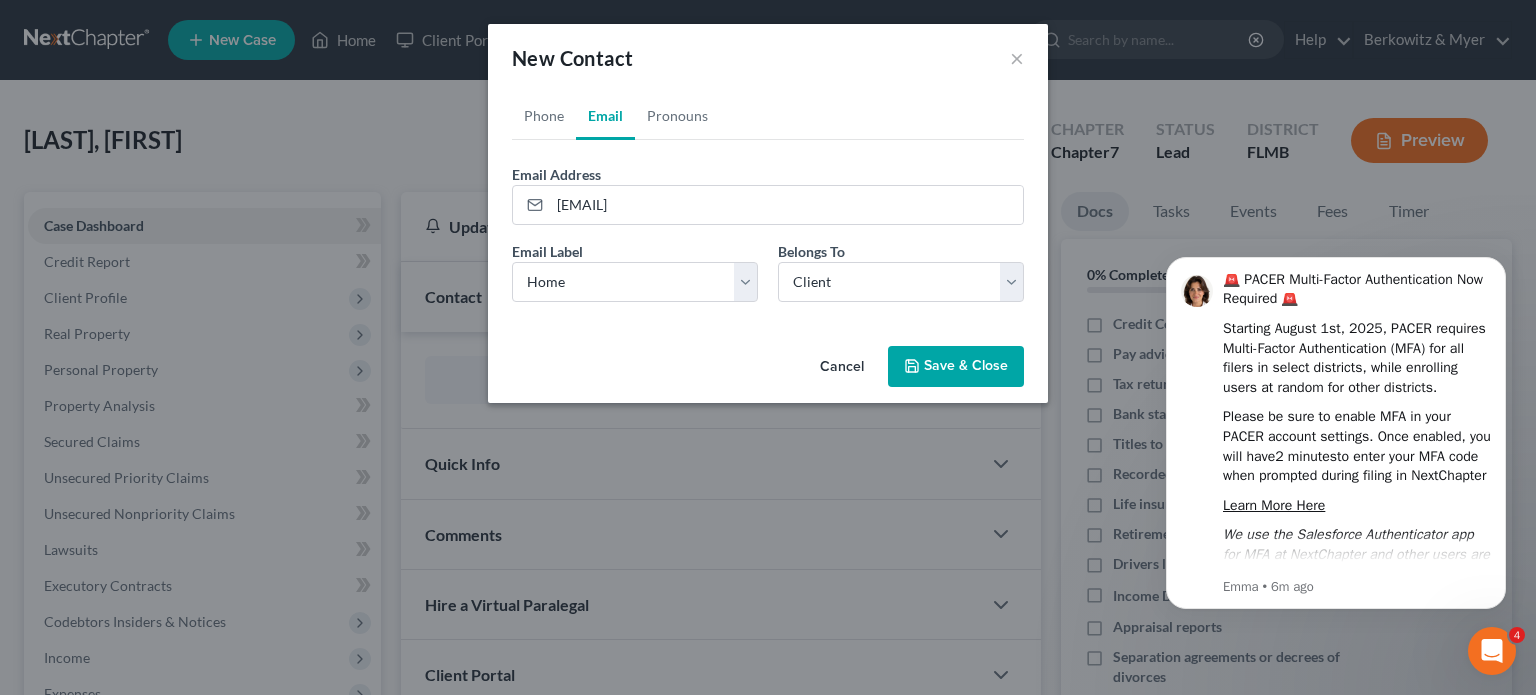click on "Save & Close" at bounding box center (956, 367) 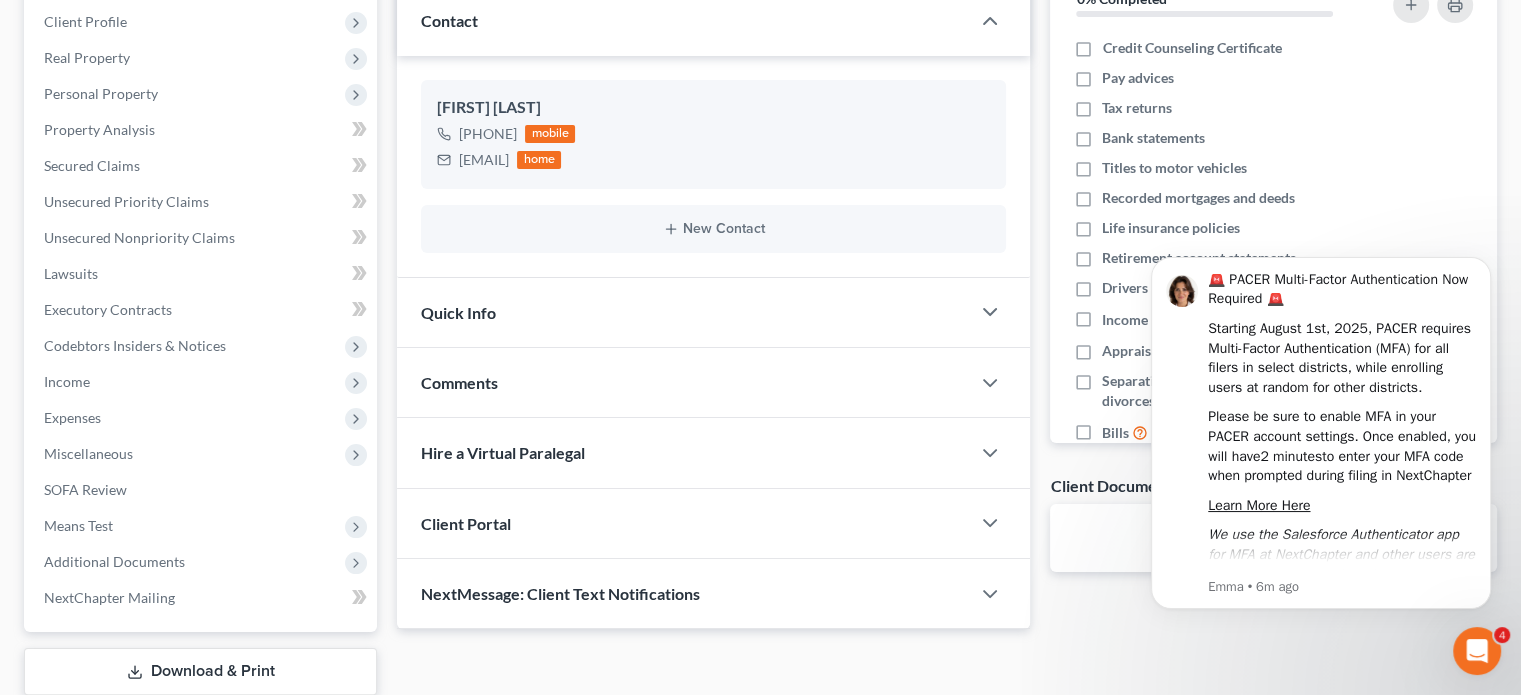 scroll, scrollTop: 275, scrollLeft: 0, axis: vertical 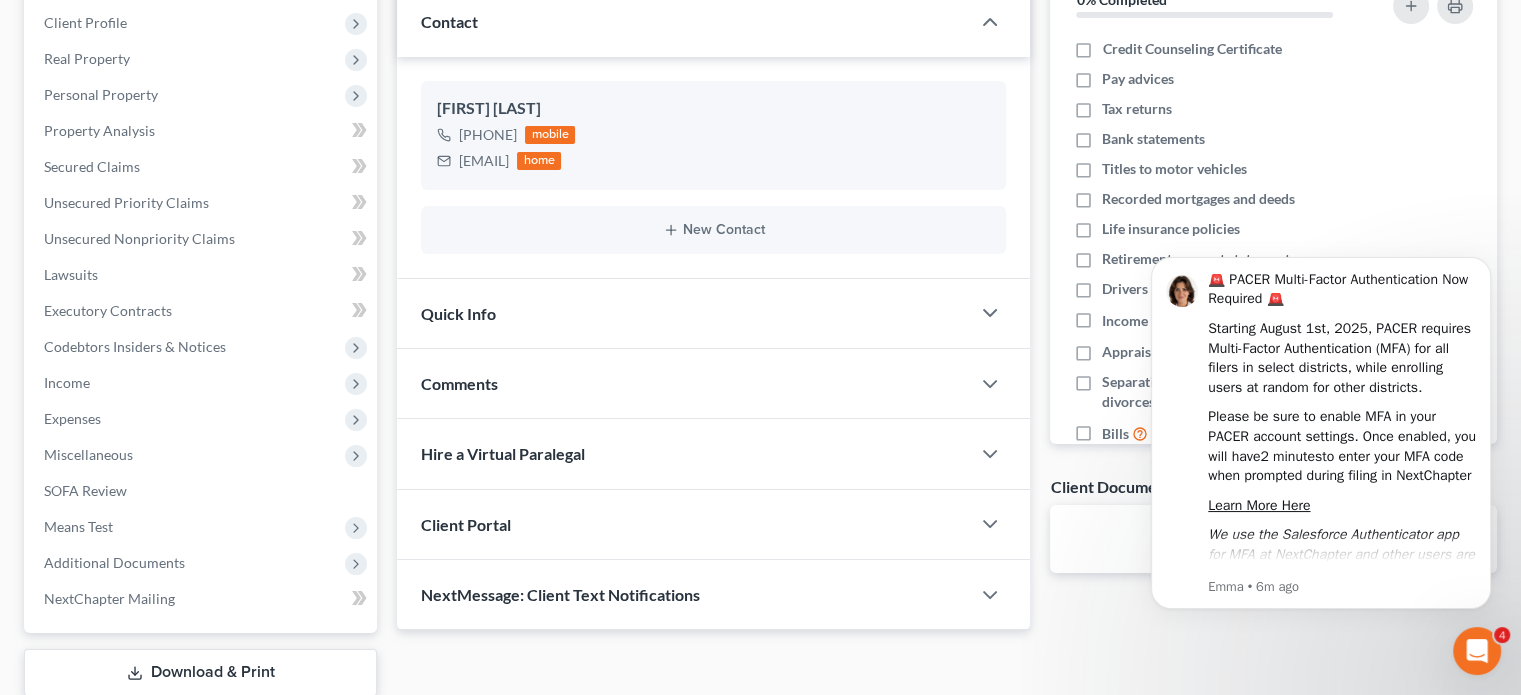 drag, startPoint x: 1535, startPoint y: 143, endPoint x: 385, endPoint y: 80, distance: 1151.7244 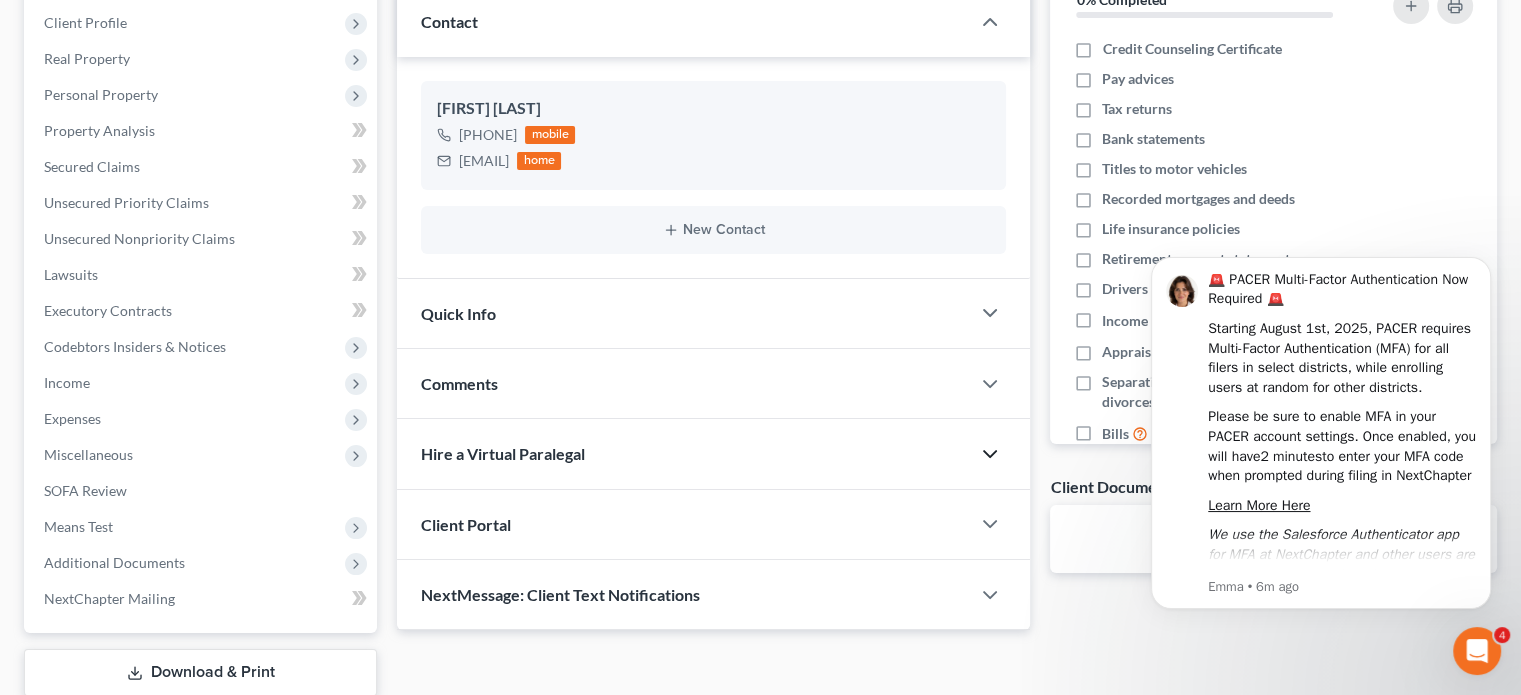 click 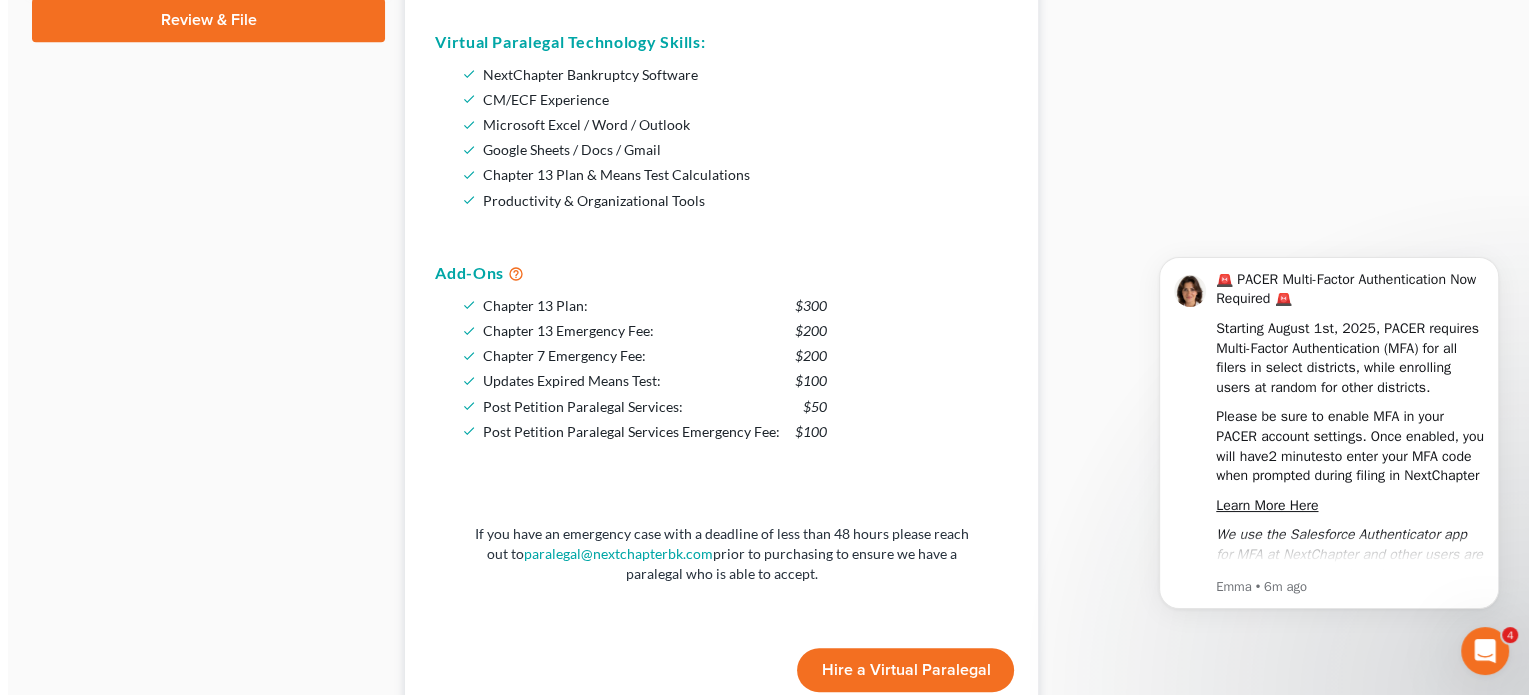 scroll, scrollTop: 1034, scrollLeft: 0, axis: vertical 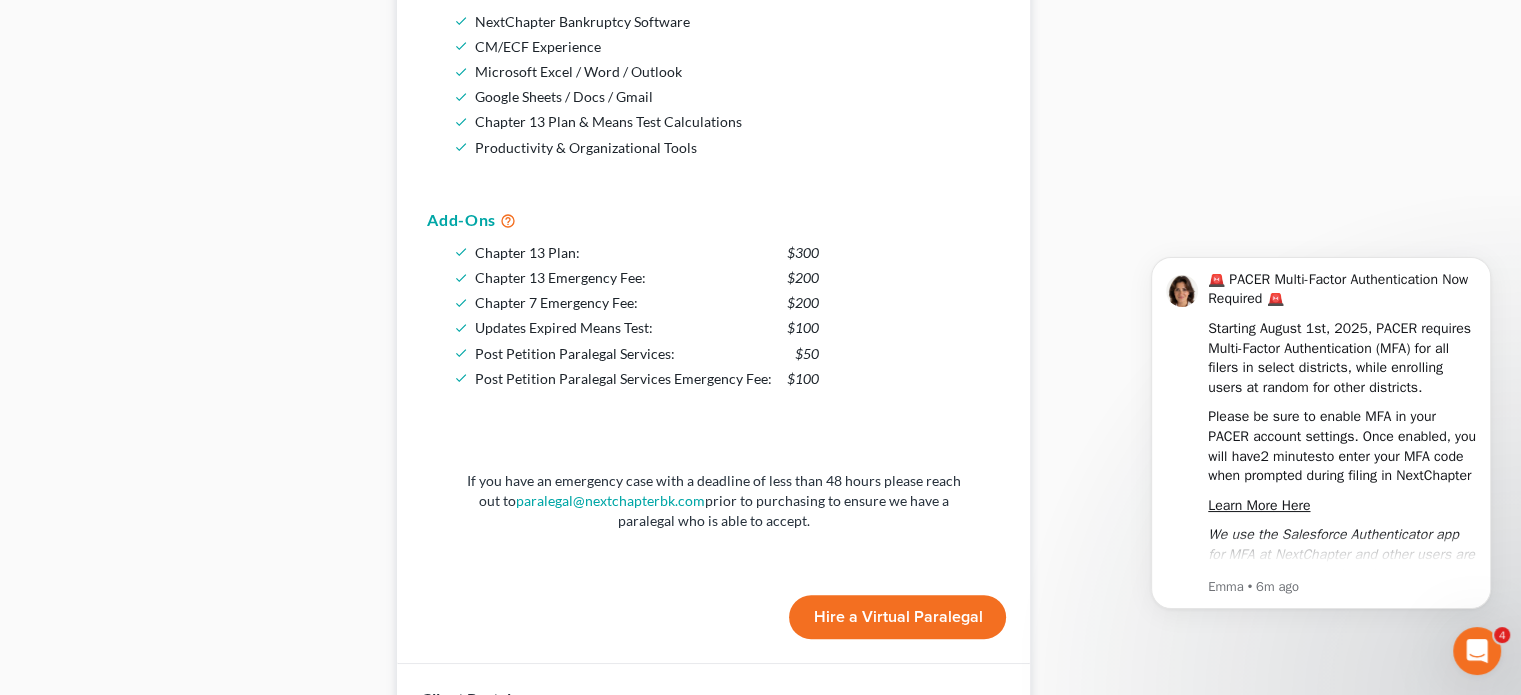 drag, startPoint x: 1533, startPoint y: 226, endPoint x: 361, endPoint y: 261, distance: 1172.5225 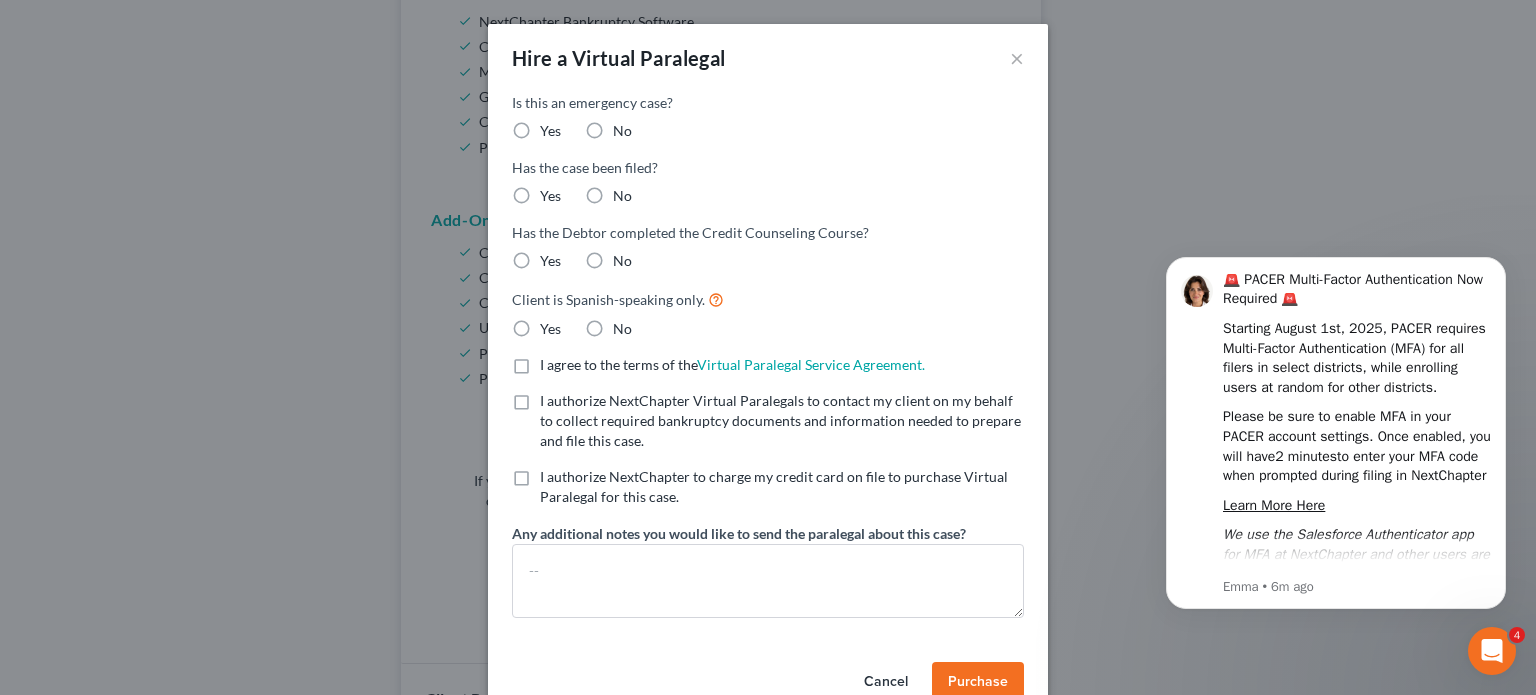 click on "No" at bounding box center (622, 131) 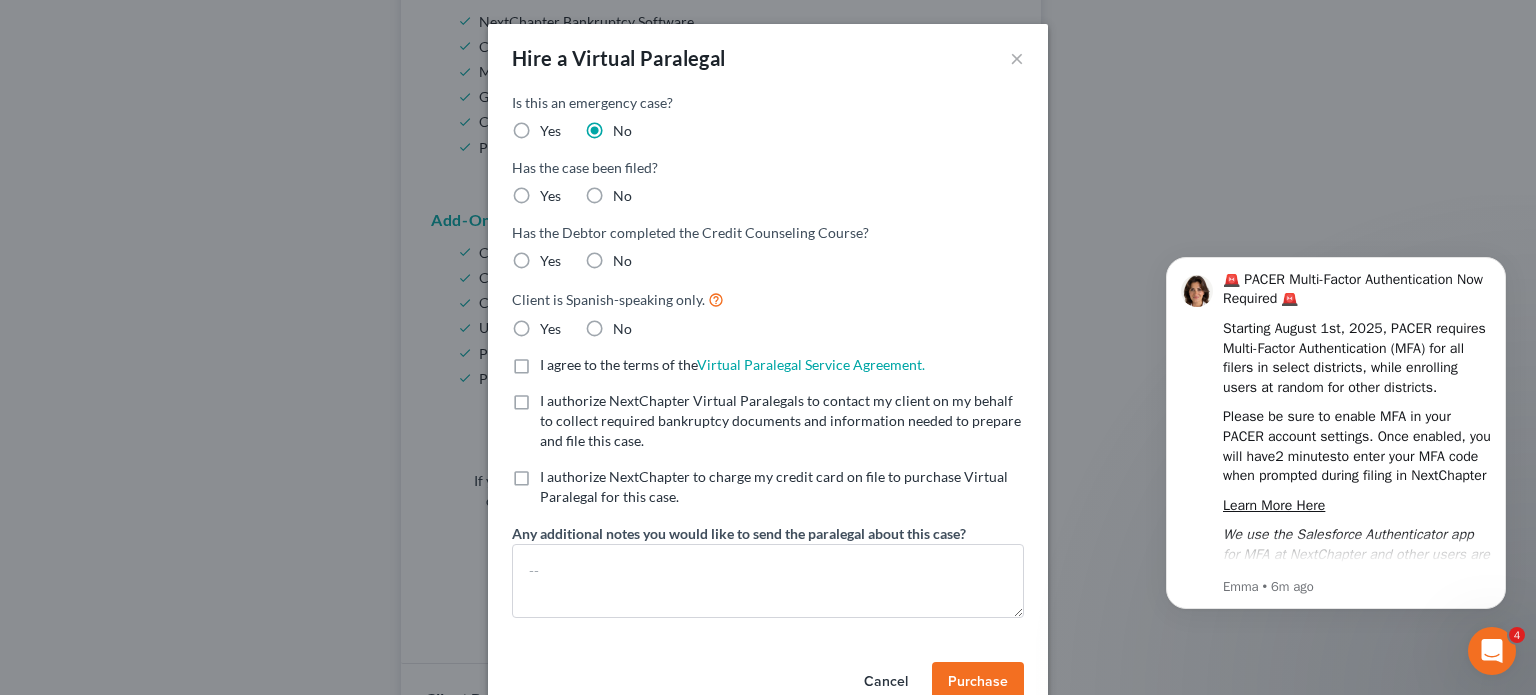 click on "No" at bounding box center [622, 196] 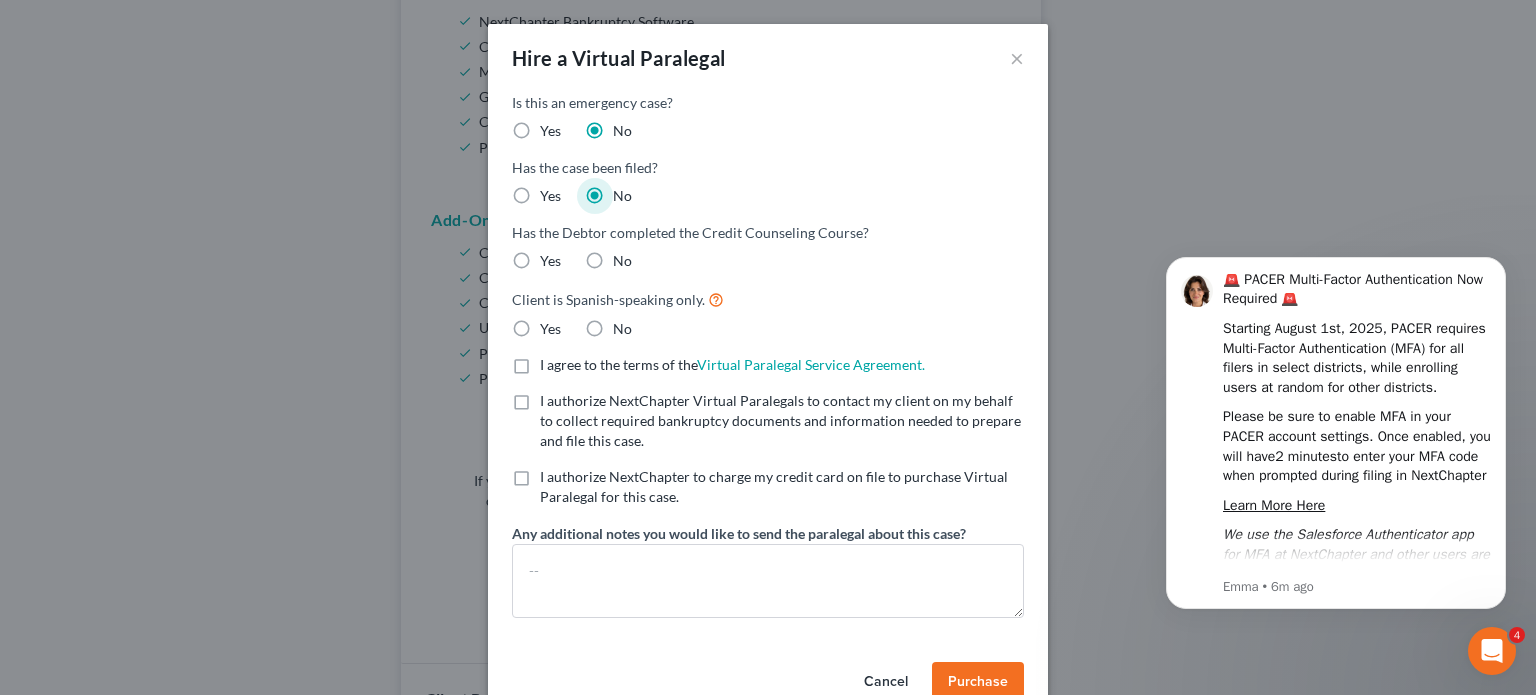 click on "No" at bounding box center [622, 261] 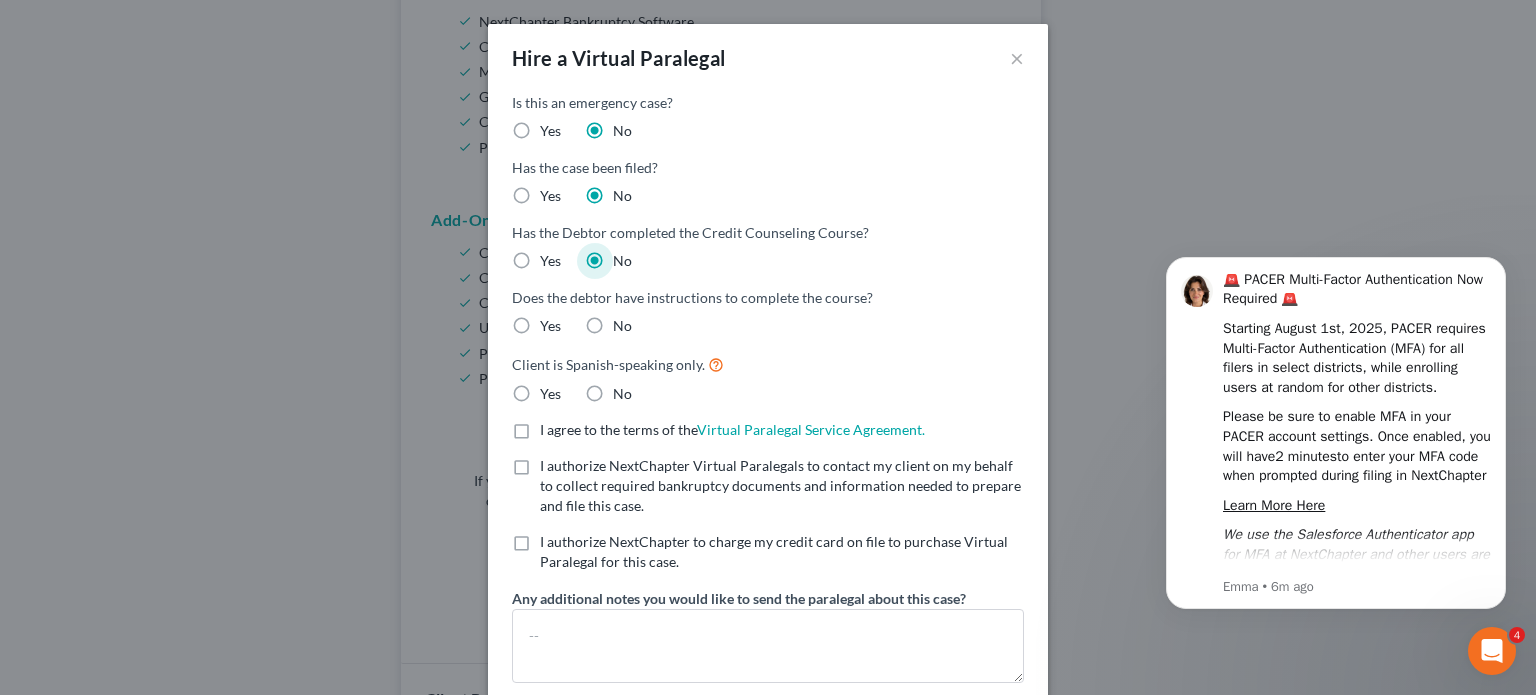click on "No" at bounding box center (622, 326) 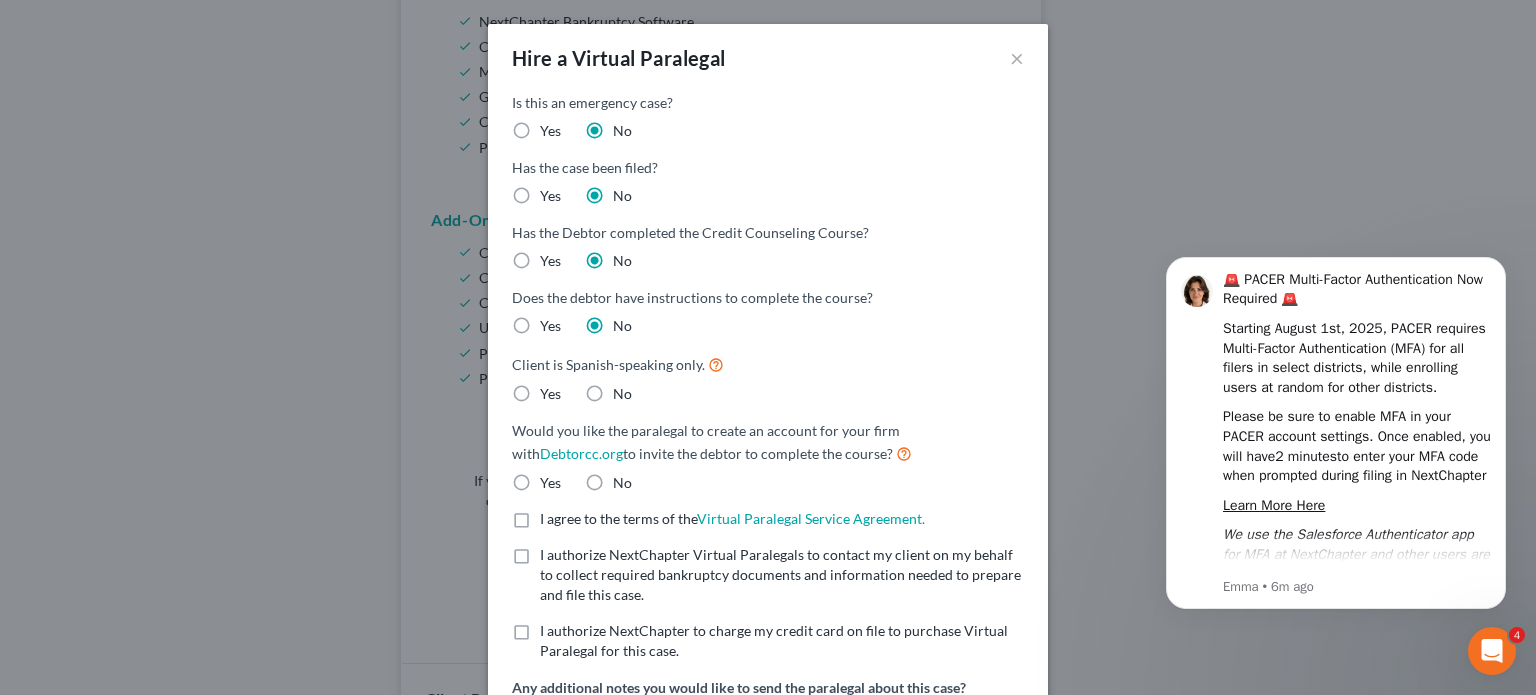 click on "No" at bounding box center [622, 394] 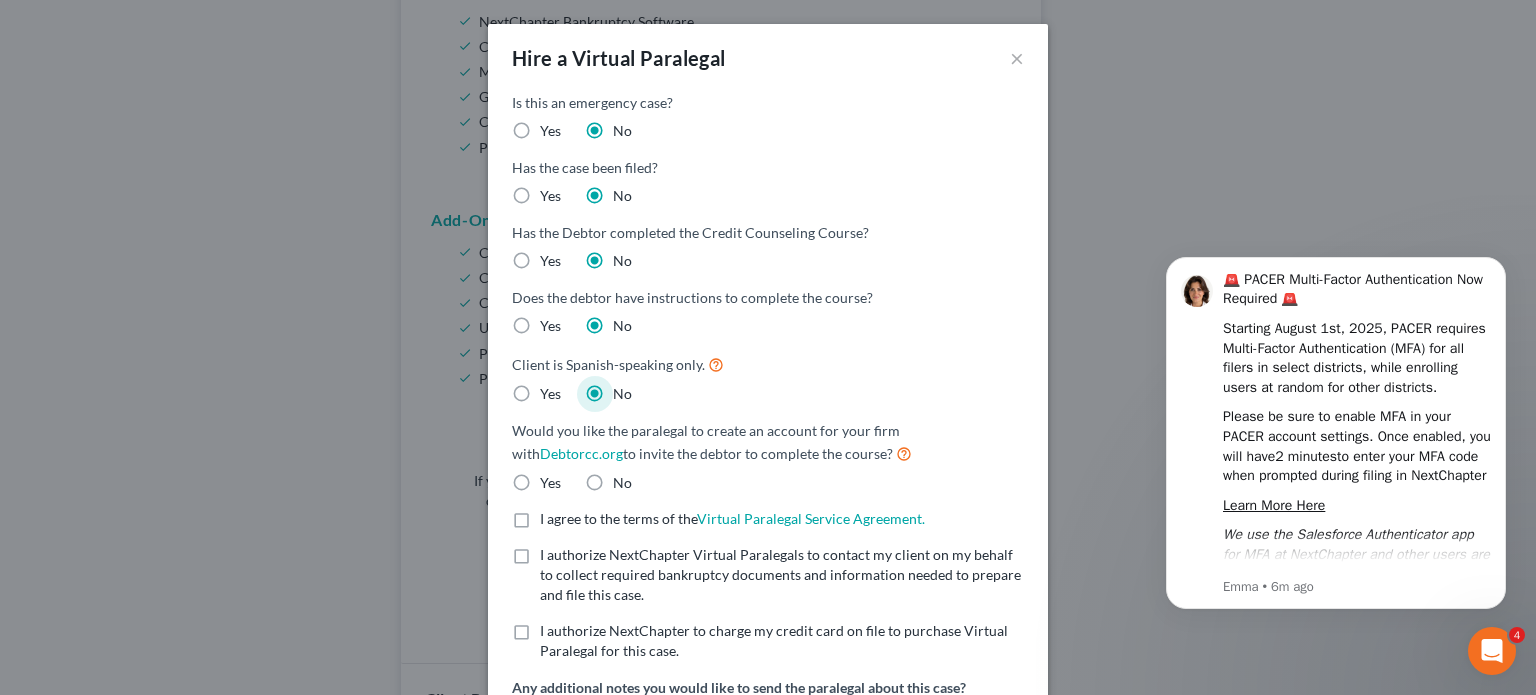 click on "No" at bounding box center [622, 483] 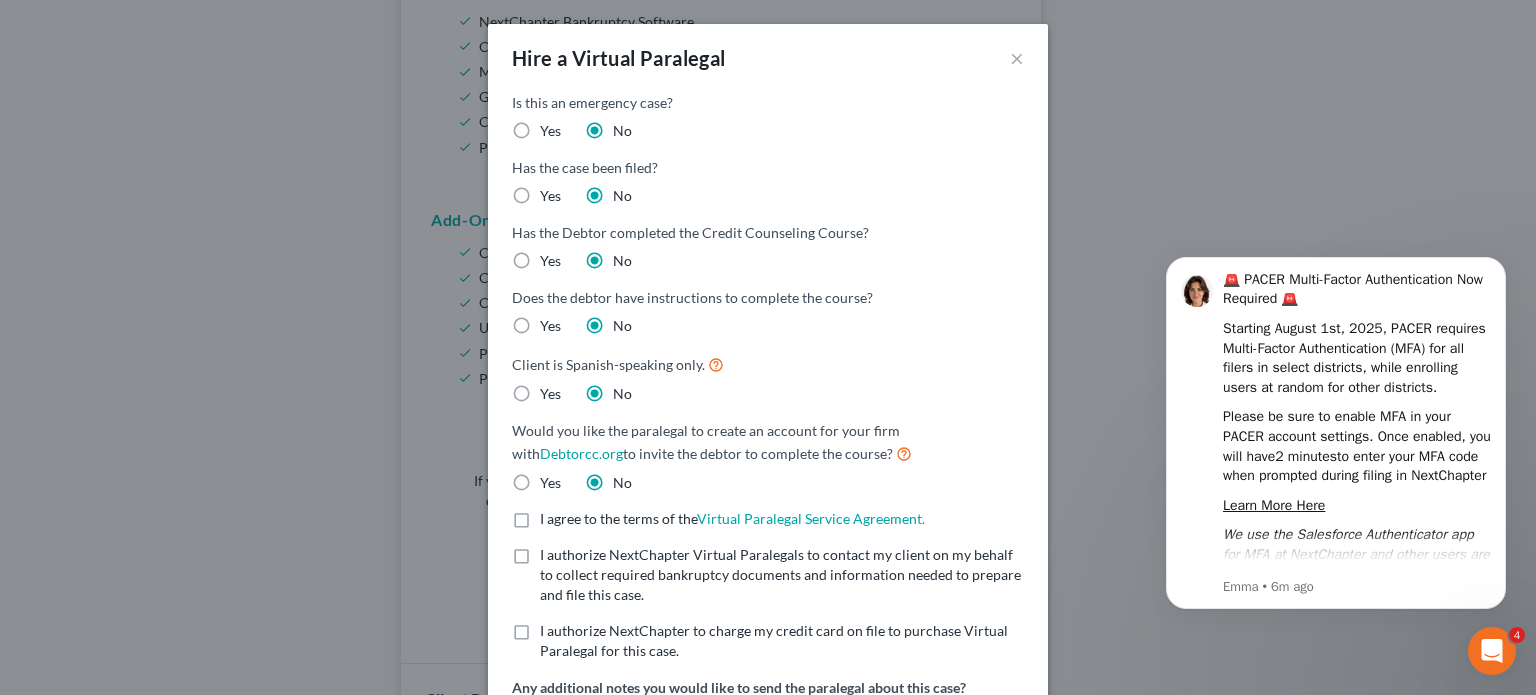click on "I agree to the terms of the  Virtual Paralegal Service Agreement.   (Updates have been made to the Service Agreement. Please review!)
*
I agree to the terms of the  Virtual Paralegal Service Agreement.
*" at bounding box center [732, 519] 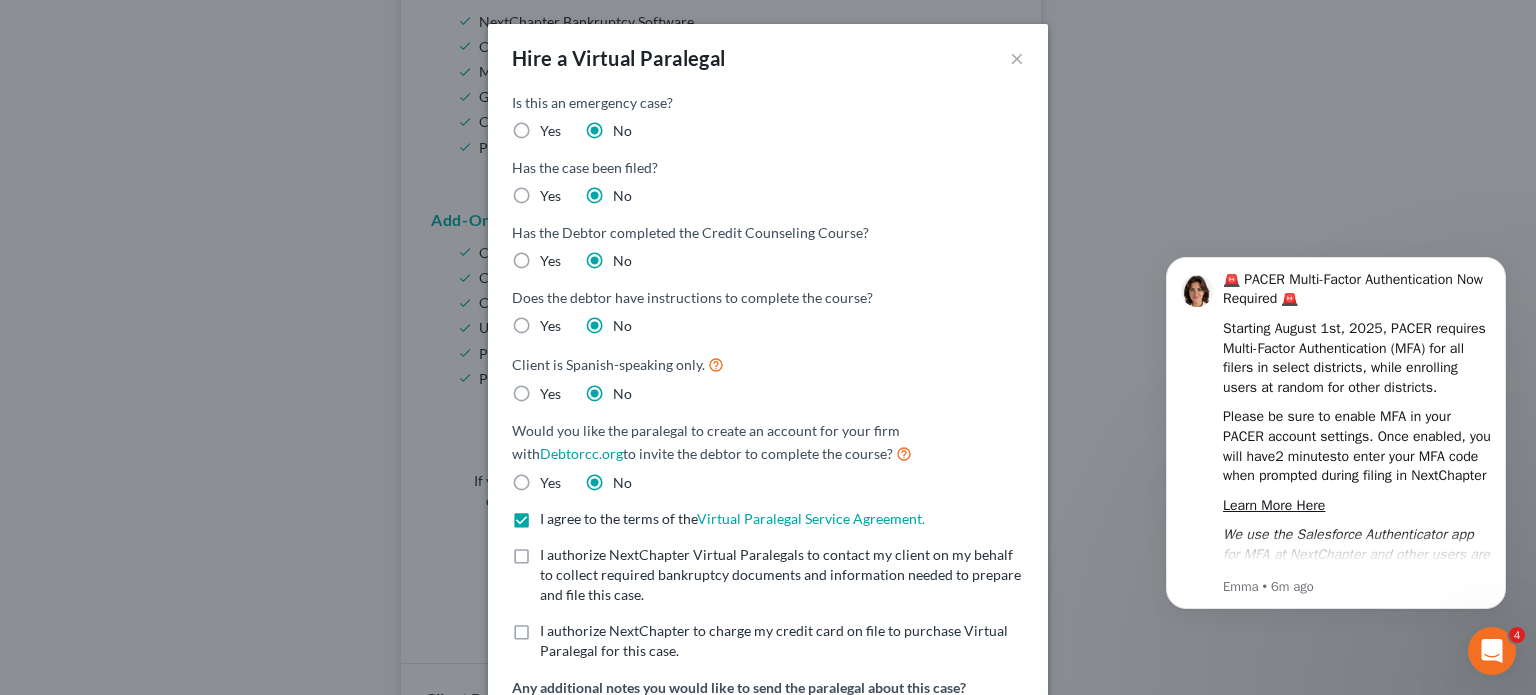 click on "I authorize NextChapter Virtual Paralegals to contact my client on my behalf to collect required bankruptcy documents and information needed to prepare and file this case.
*" at bounding box center (782, 575) 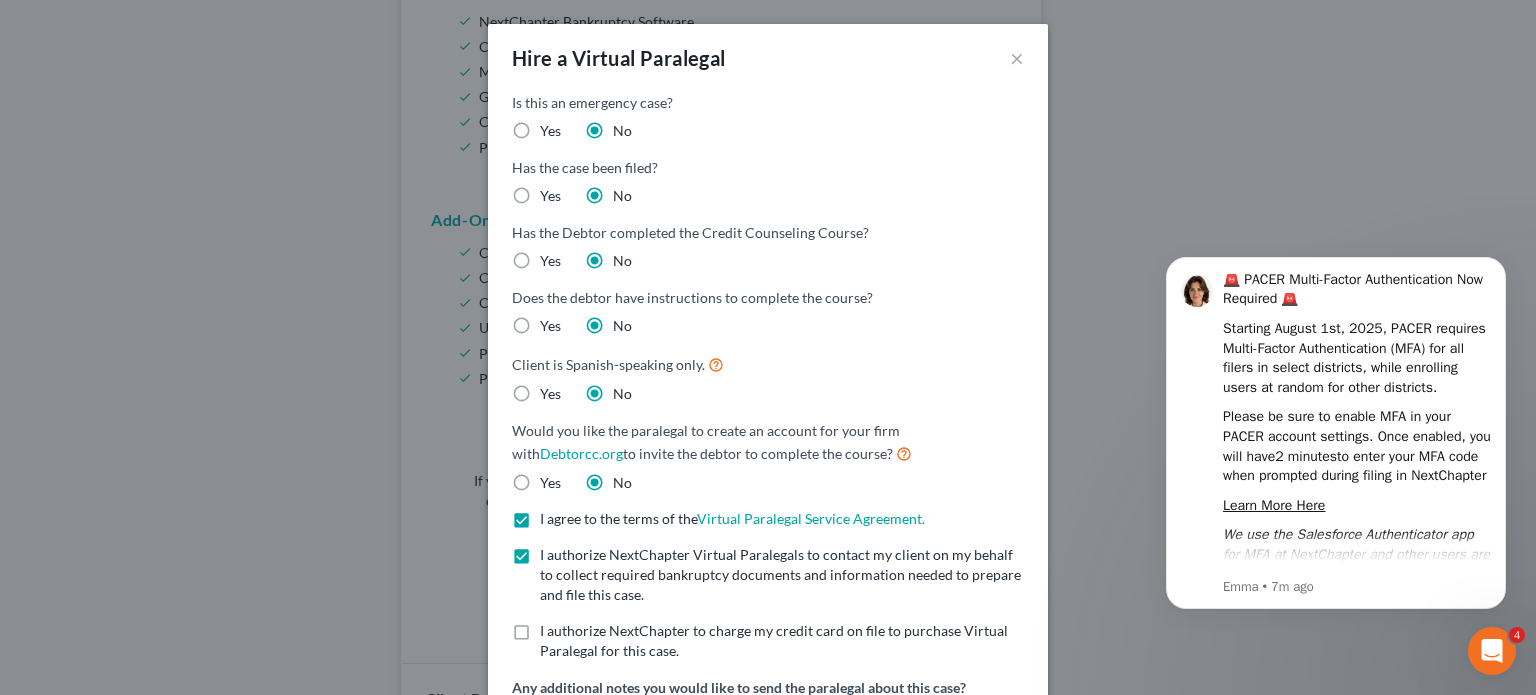 drag, startPoint x: 1524, startPoint y: 272, endPoint x: 1507, endPoint y: 427, distance: 155.92947 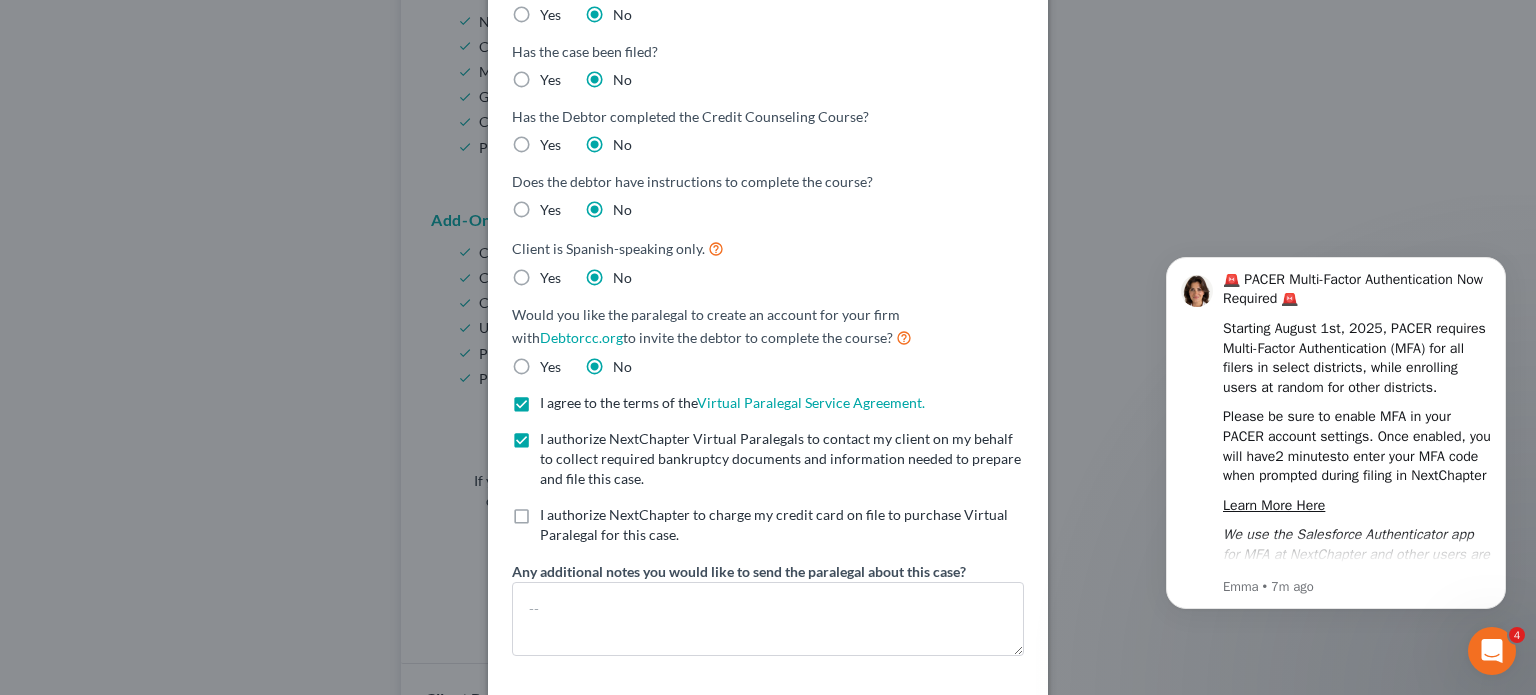 scroll, scrollTop: 200, scrollLeft: 0, axis: vertical 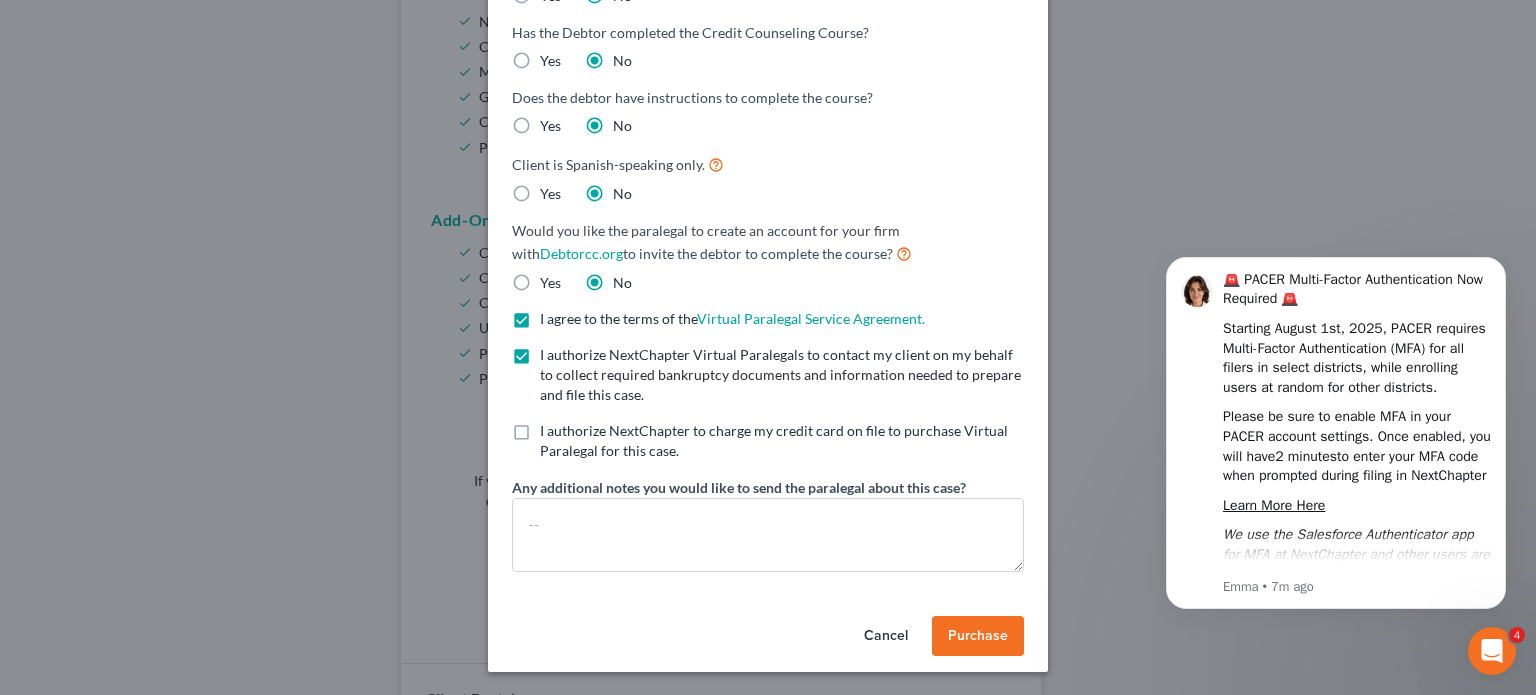 drag, startPoint x: 1533, startPoint y: 142, endPoint x: 367, endPoint y: 94, distance: 1166.9875 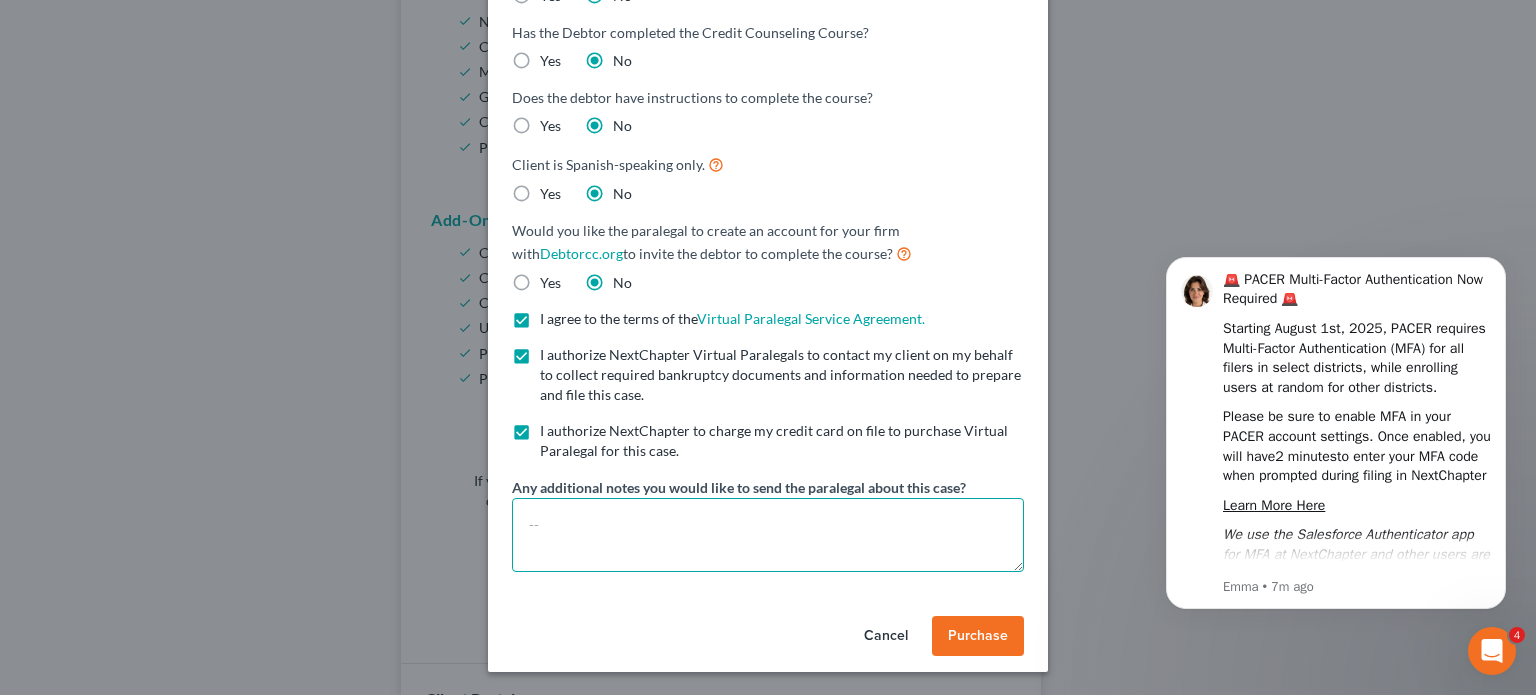 click at bounding box center [768, 535] 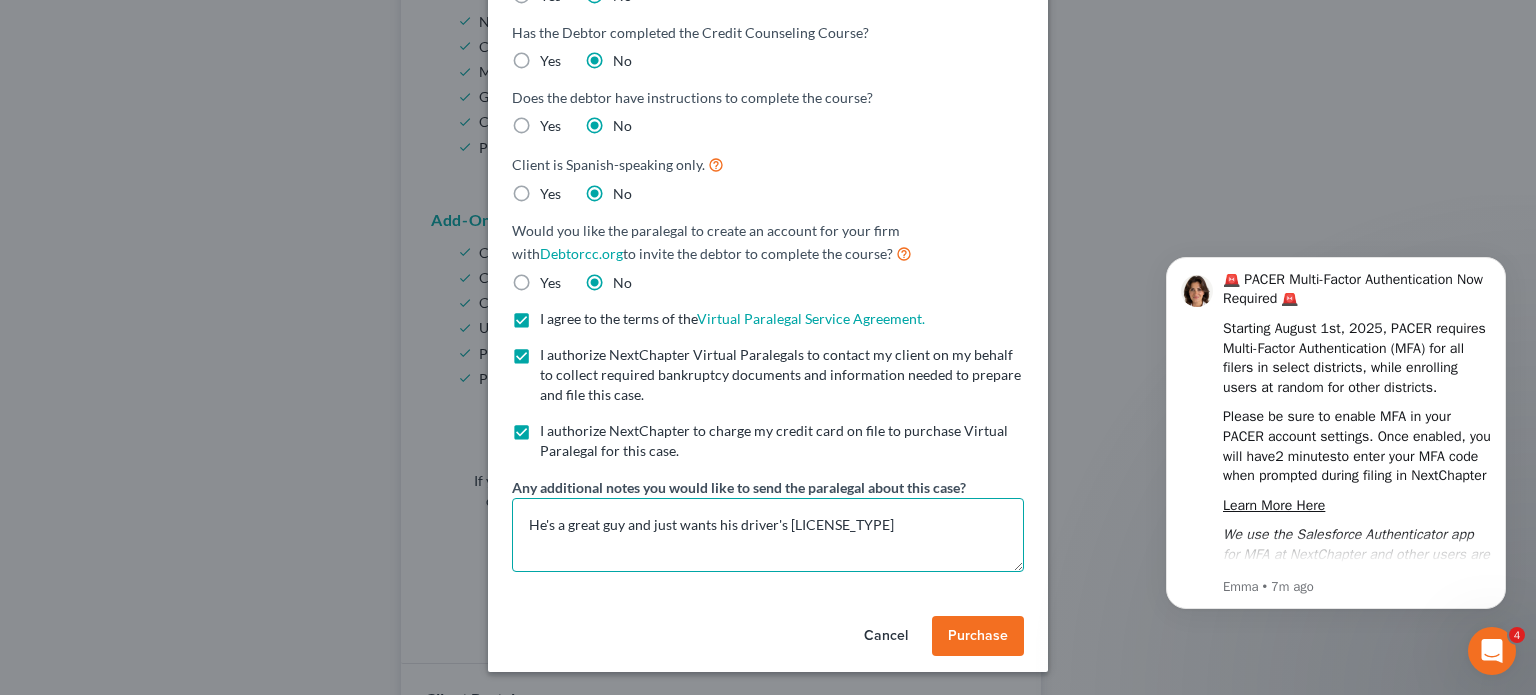 type on "He's a great guy and just wants his driver's [LICENSE_TYPE]" 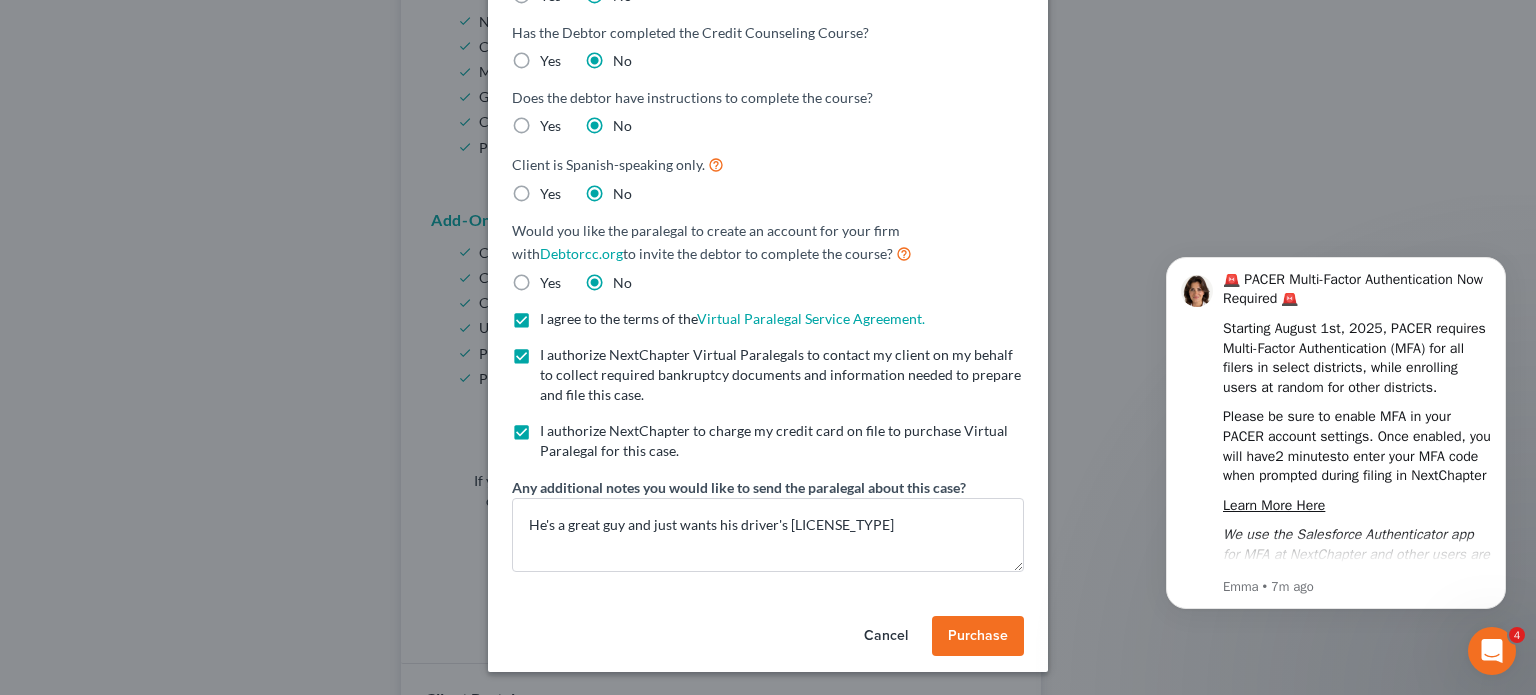 click on "Purchase" at bounding box center [978, 635] 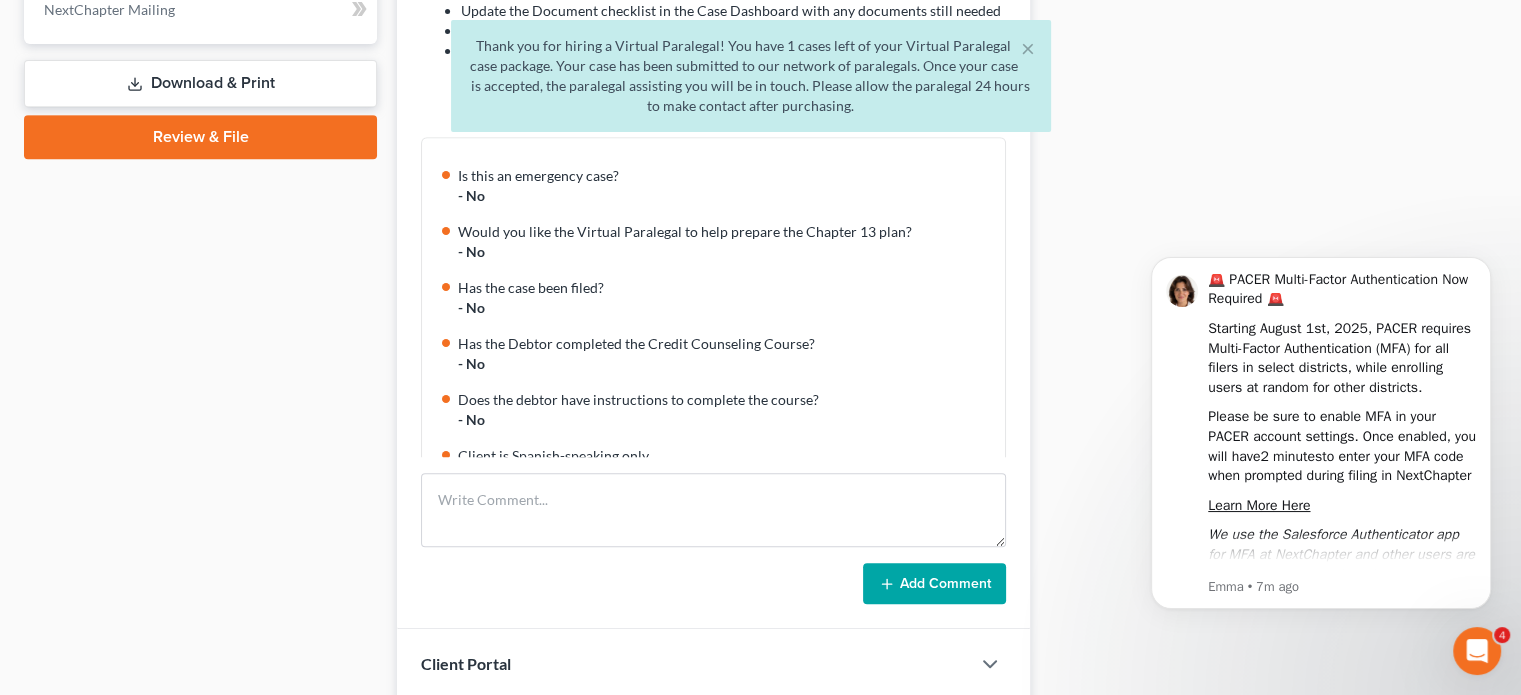 scroll, scrollTop: 1012, scrollLeft: 0, axis: vertical 